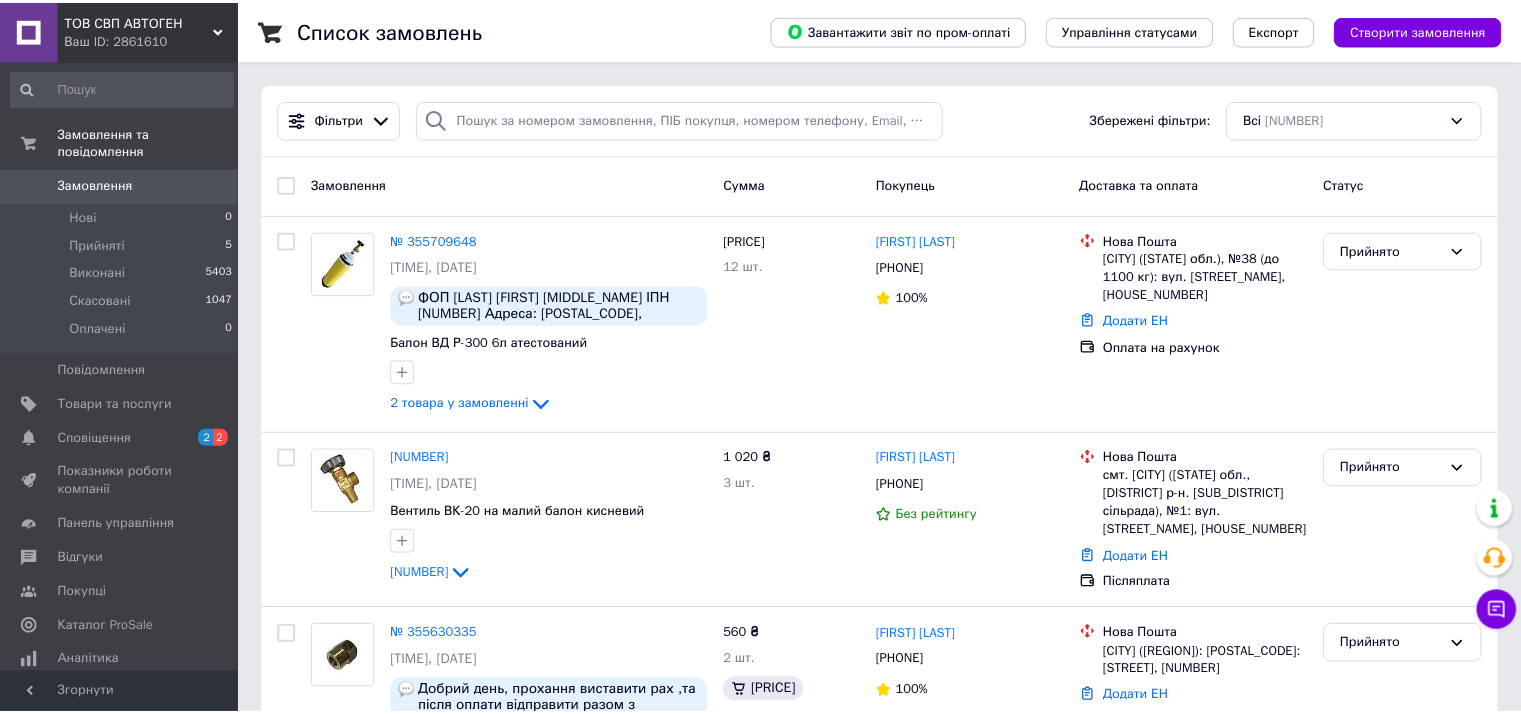 scroll, scrollTop: 0, scrollLeft: 0, axis: both 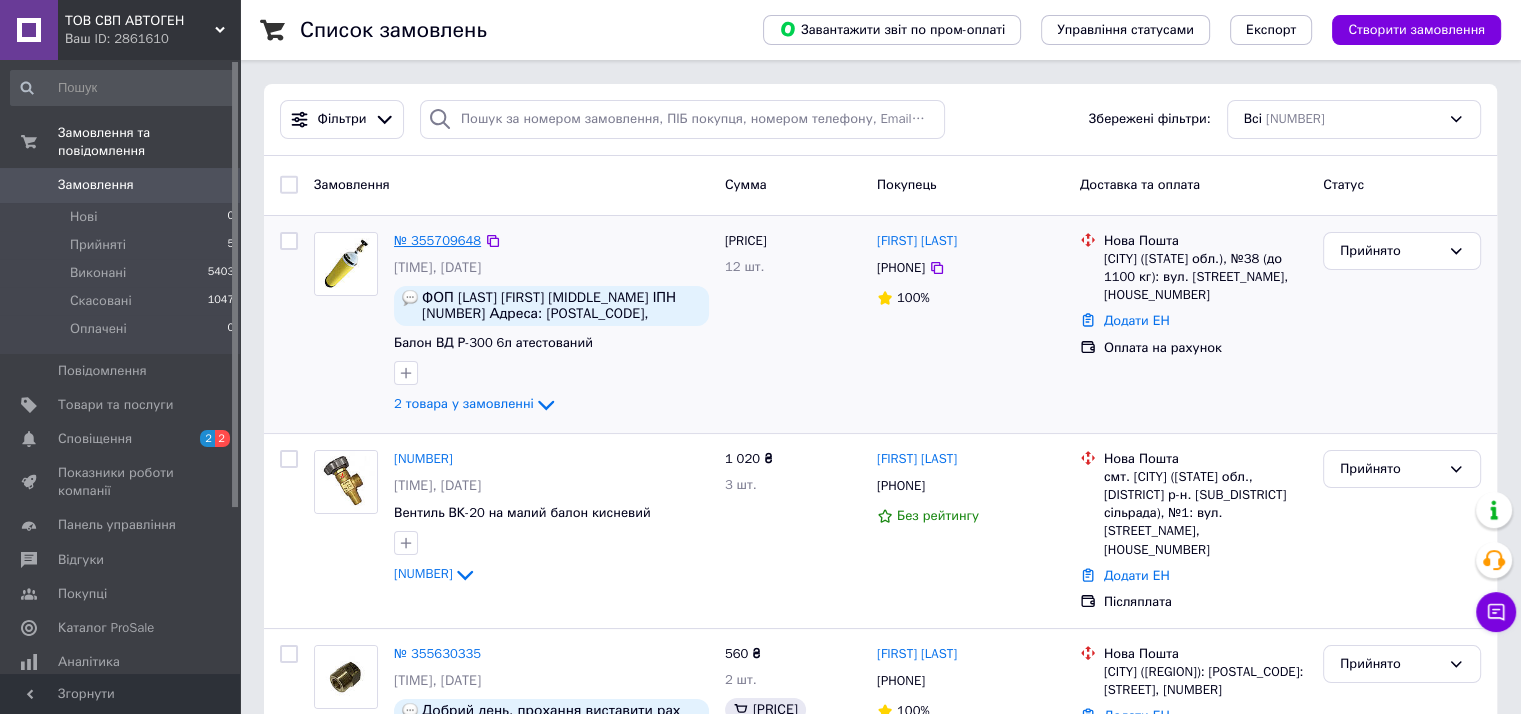 click on "№ 355709648" at bounding box center (437, 240) 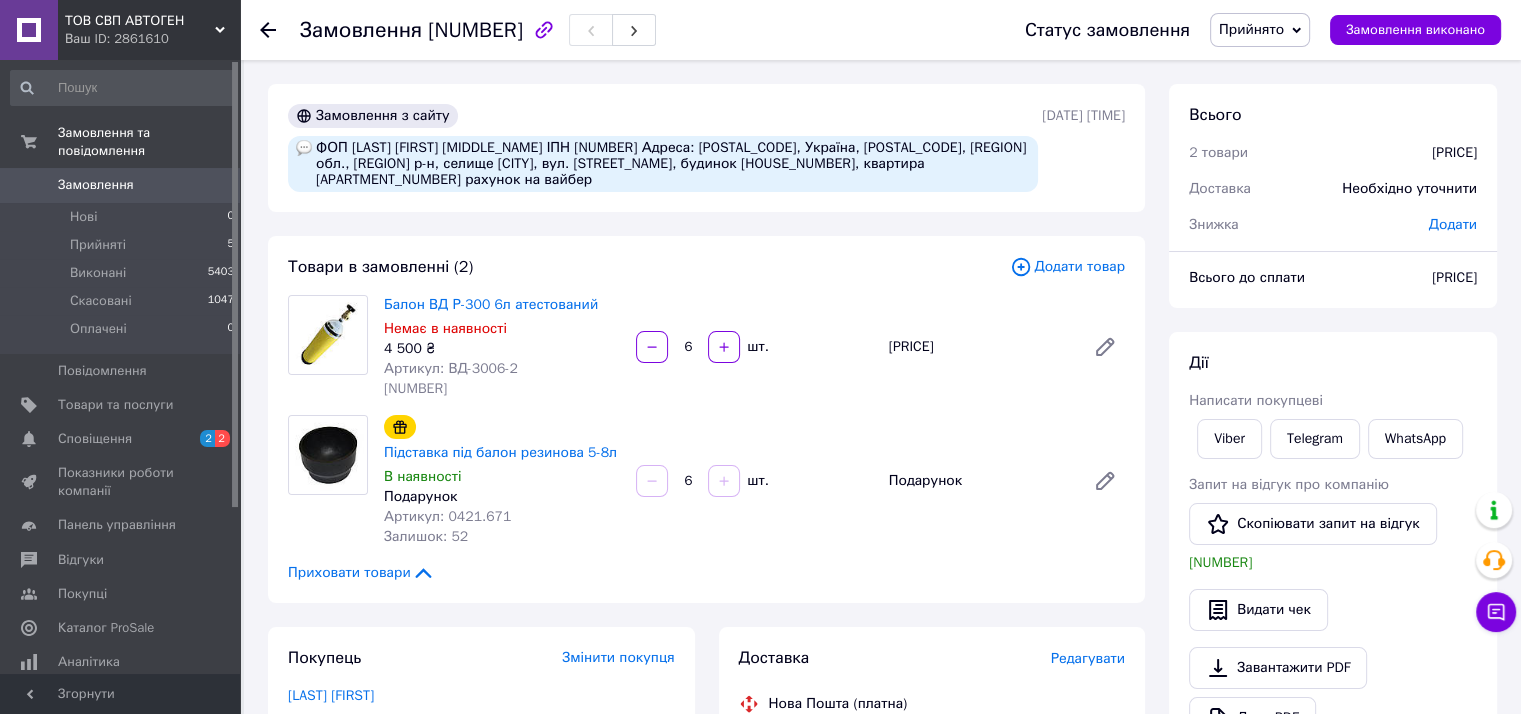 click 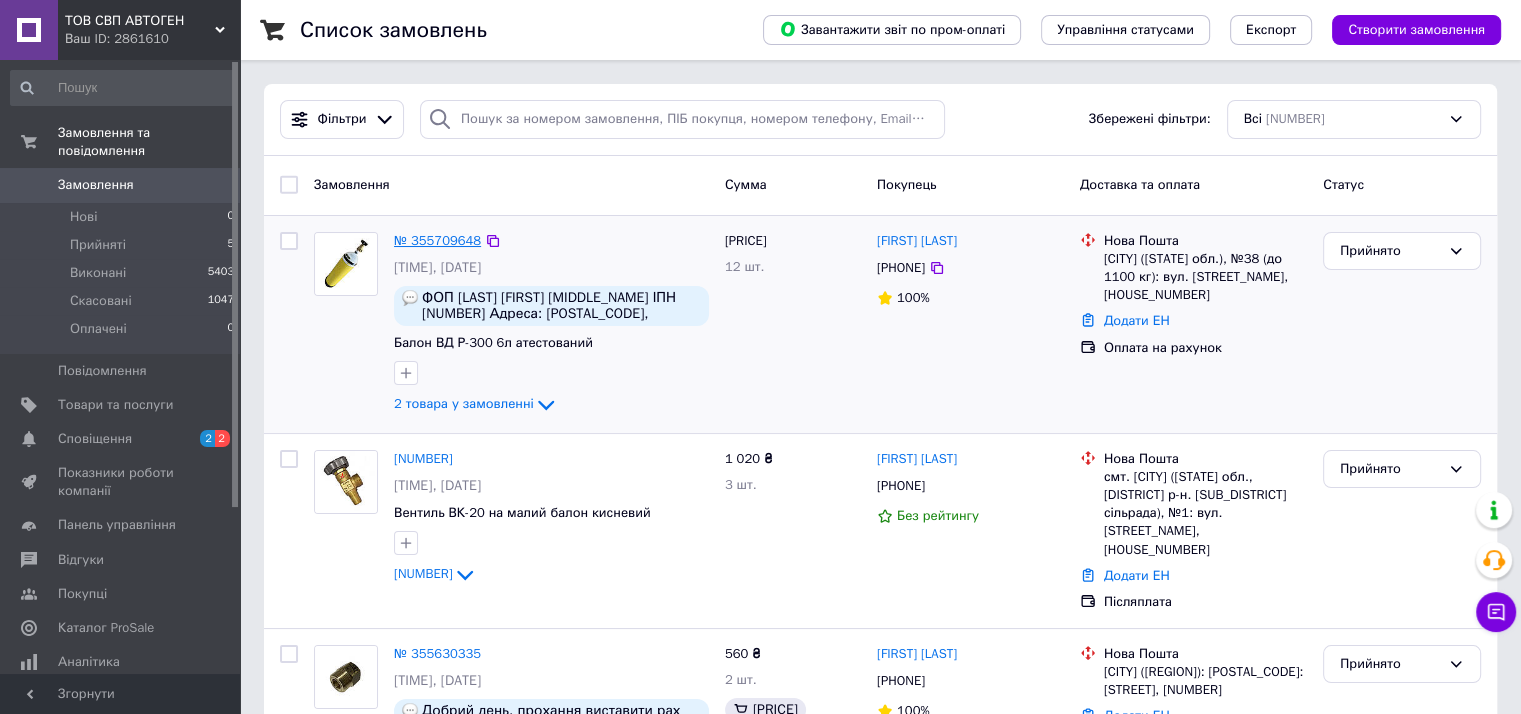 click on "№ 355709648" at bounding box center [437, 240] 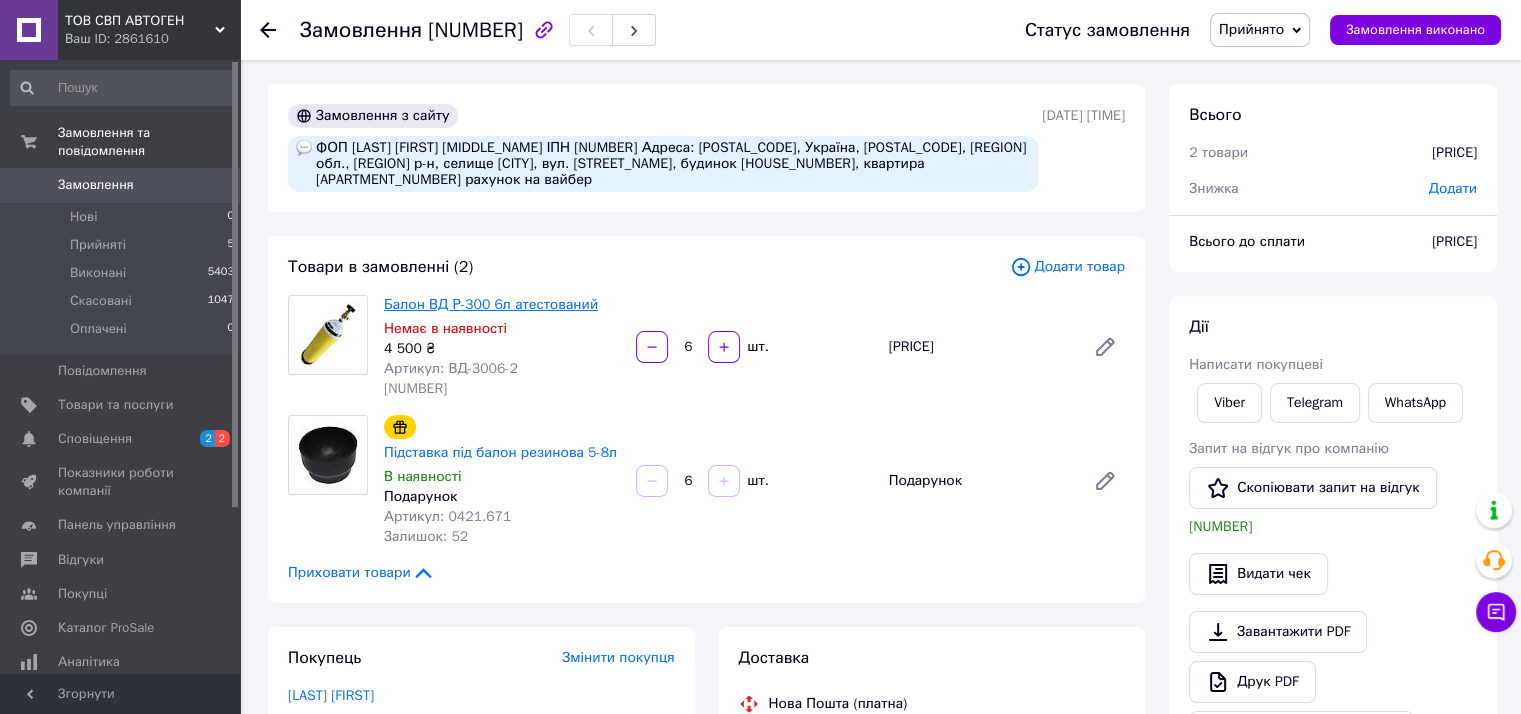 click on "Балон ВД Р-300 6л атестований" at bounding box center [491, 304] 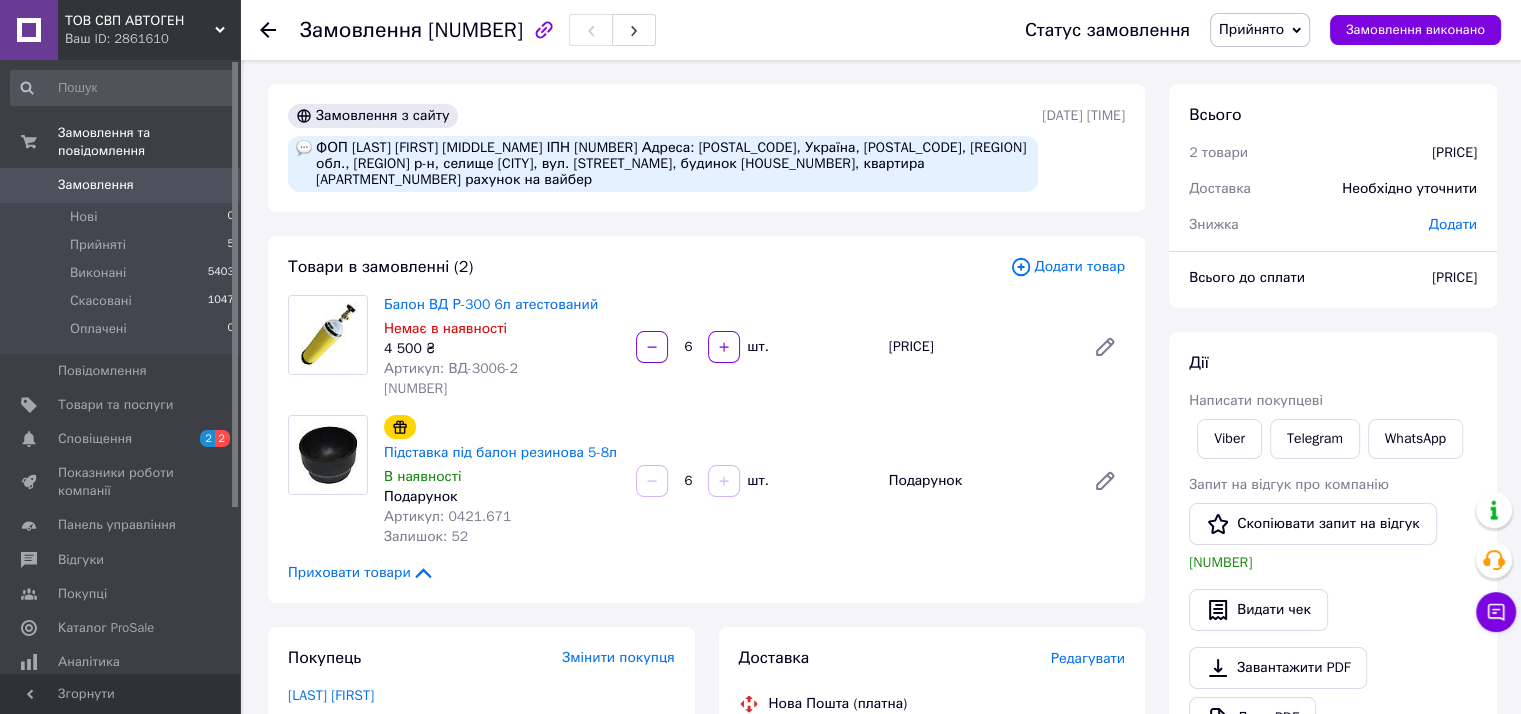 click 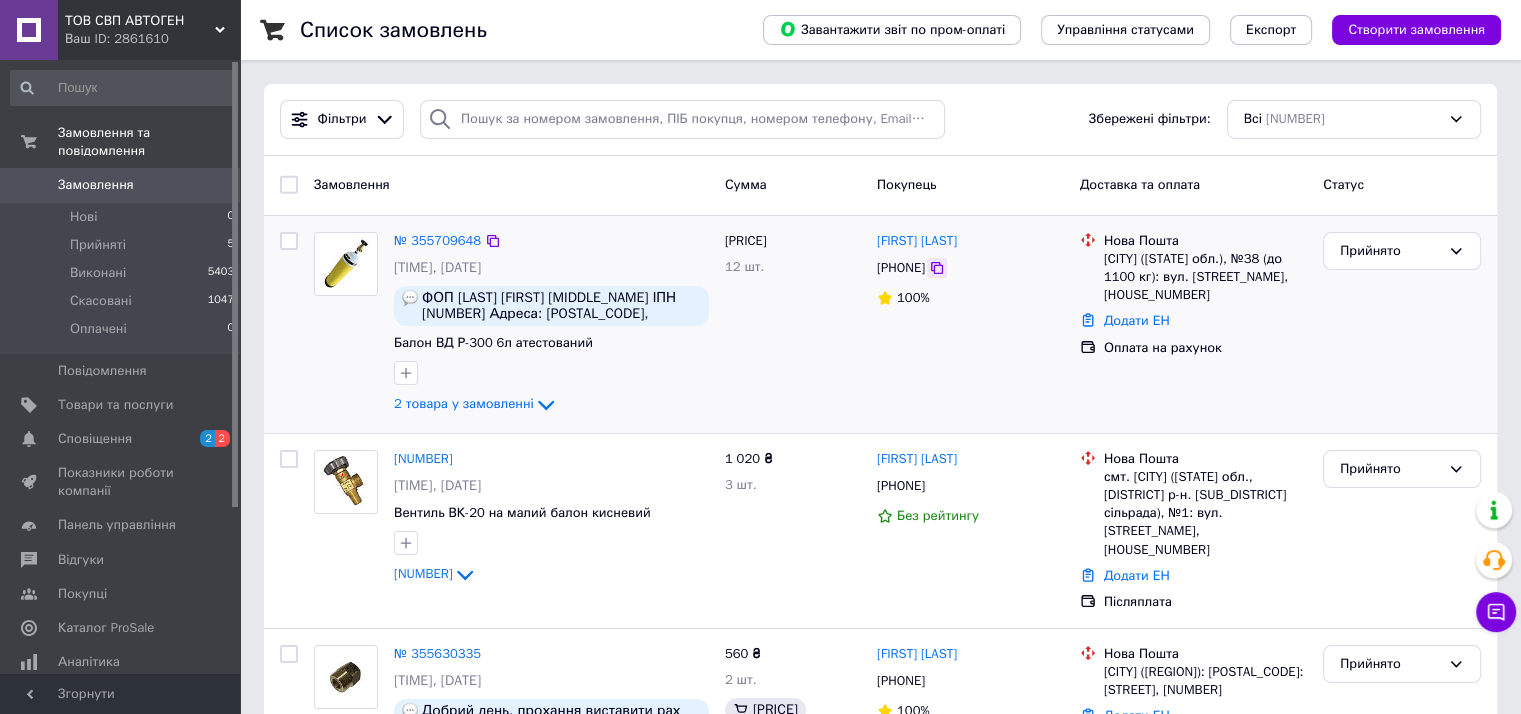 click 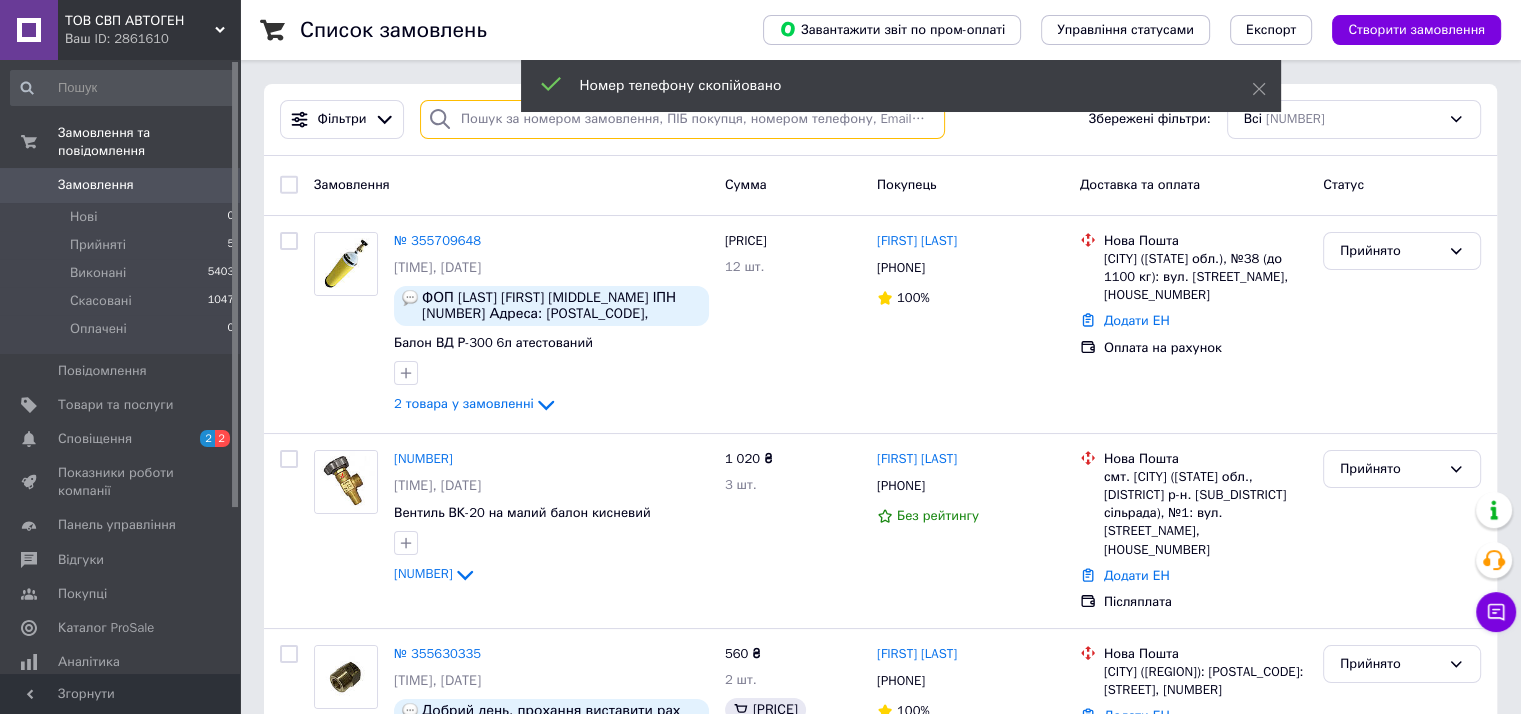 click at bounding box center [682, 119] 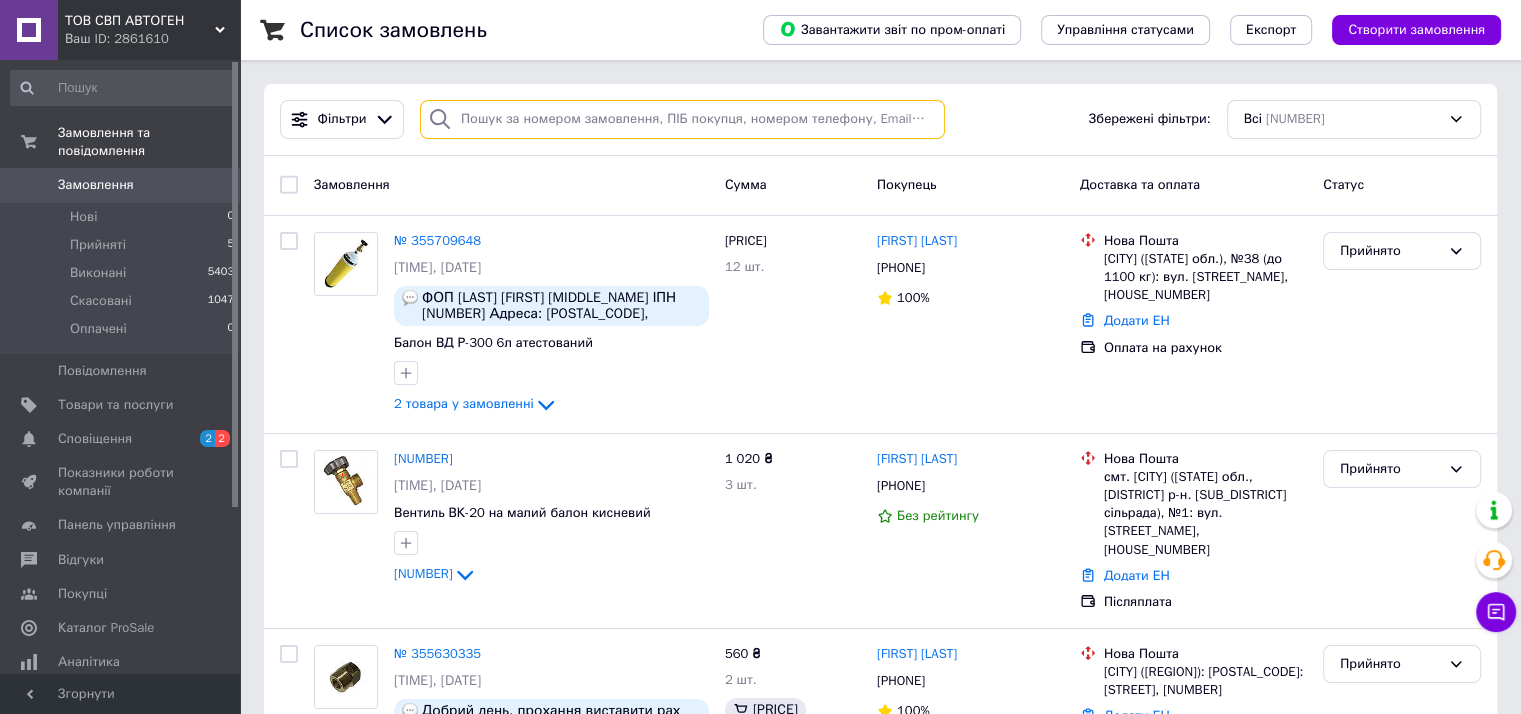 paste on "[PHONE]" 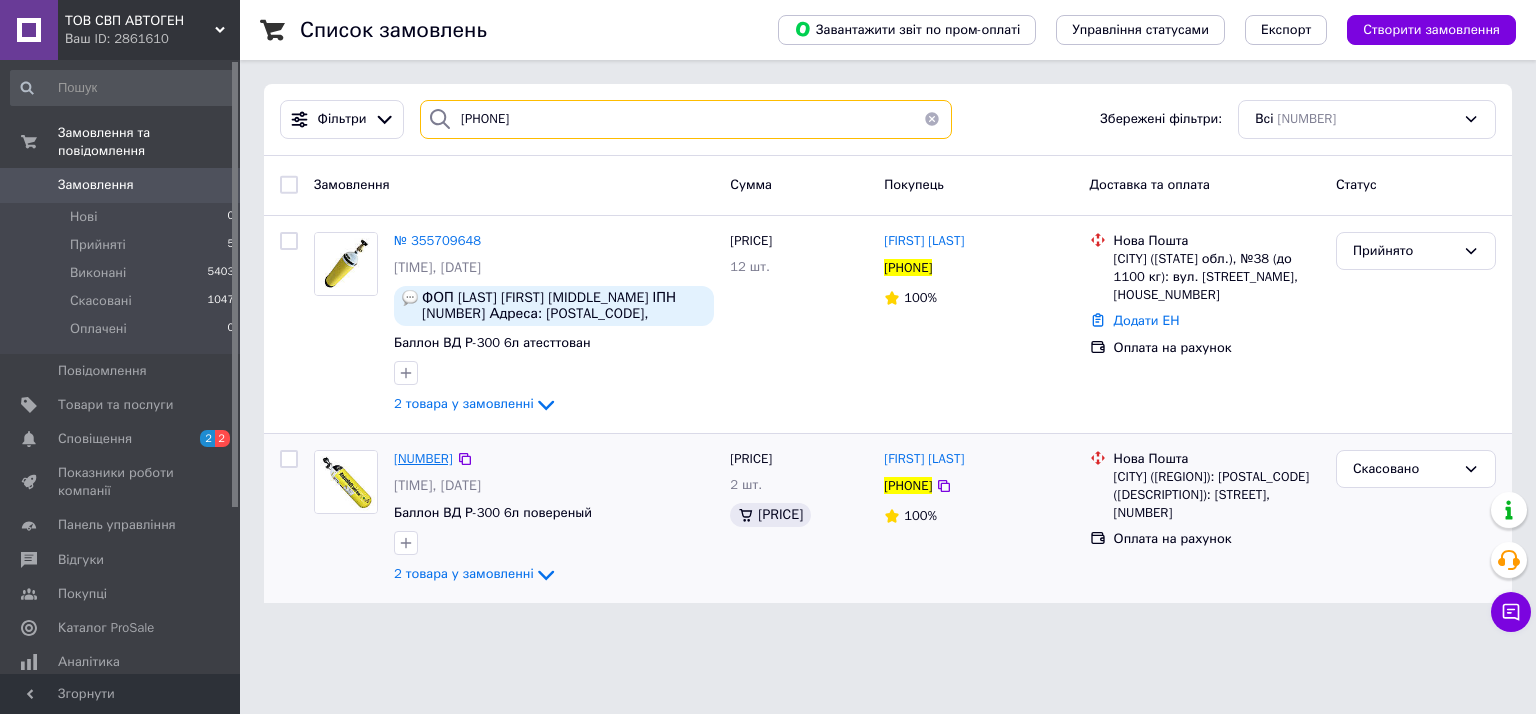 type on "[PHONE]" 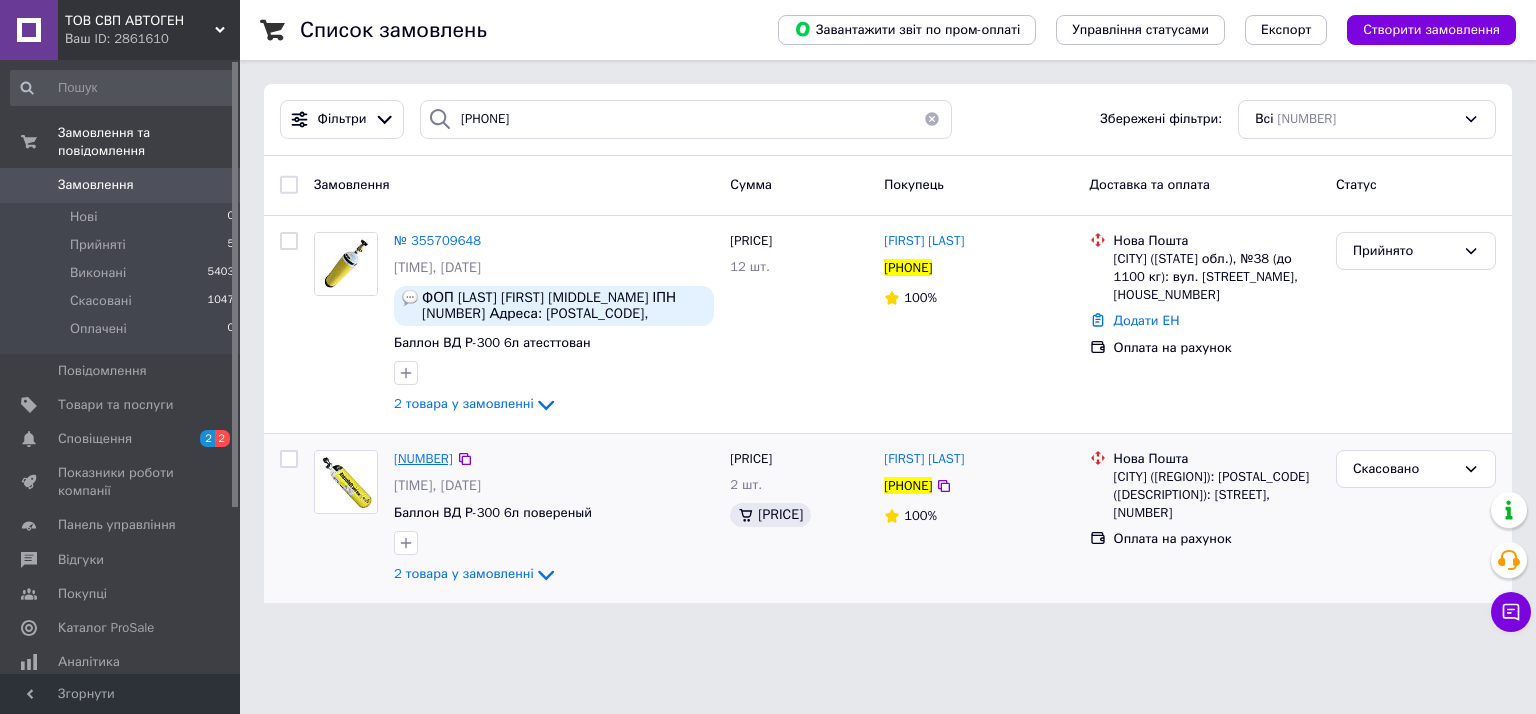 click on "[NUMBER]" at bounding box center [423, 458] 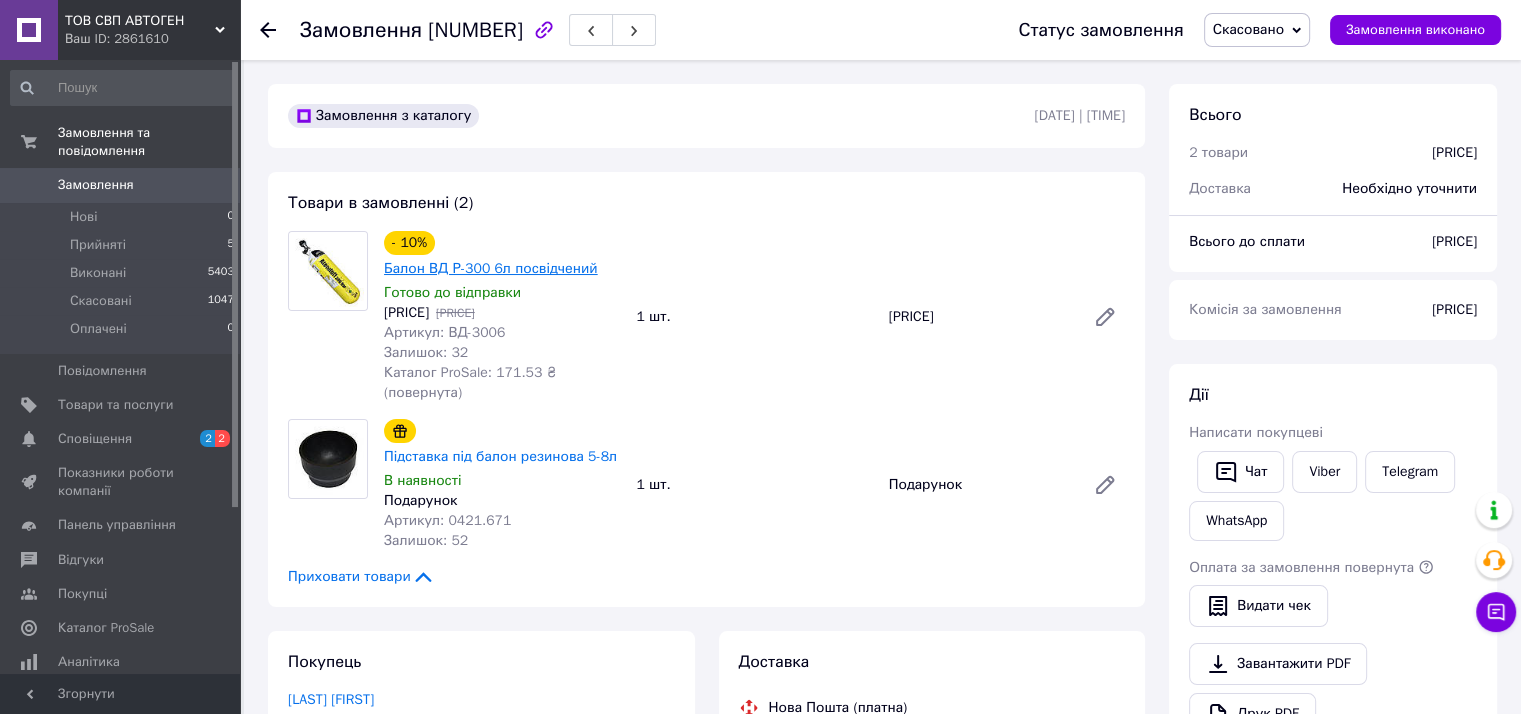 click on "Балон ВД Р-300 6л посвідчений" at bounding box center [491, 268] 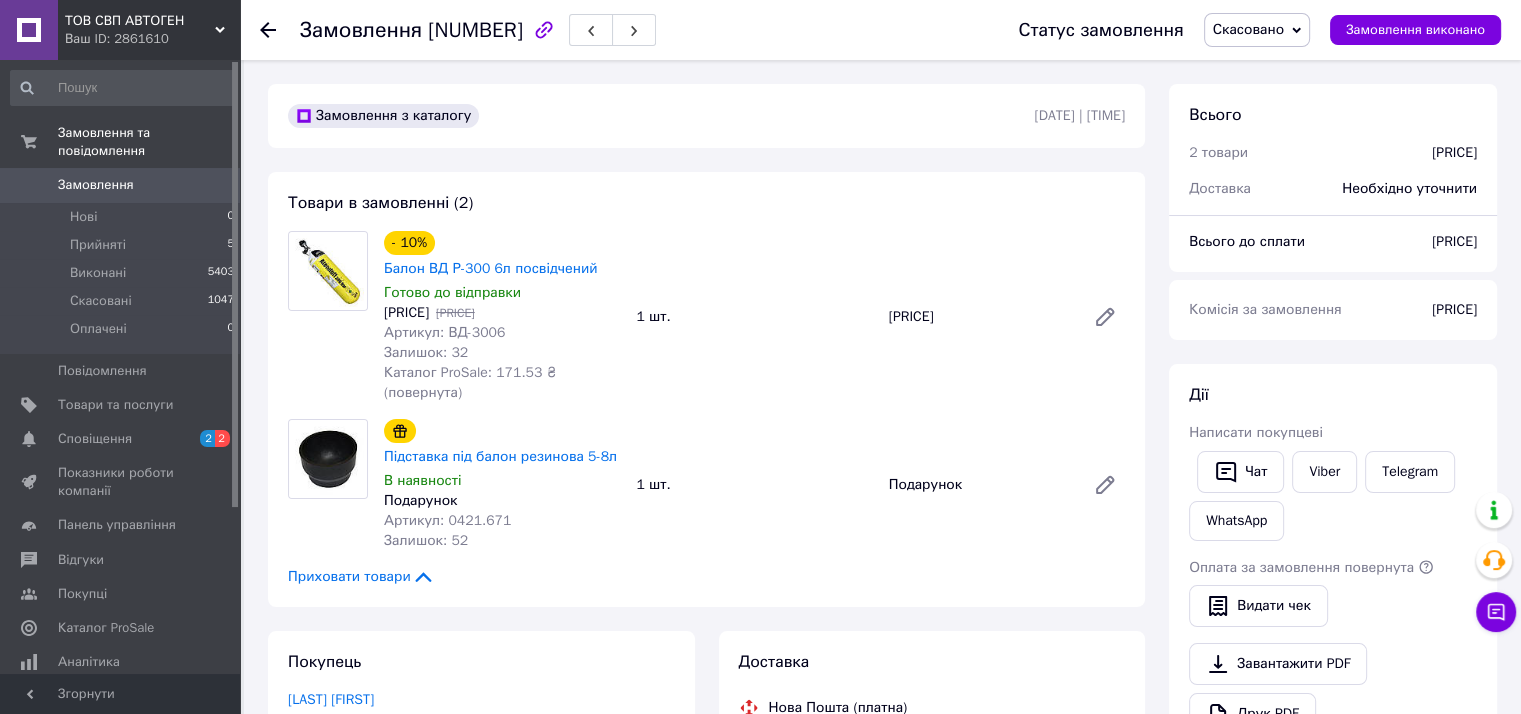 click 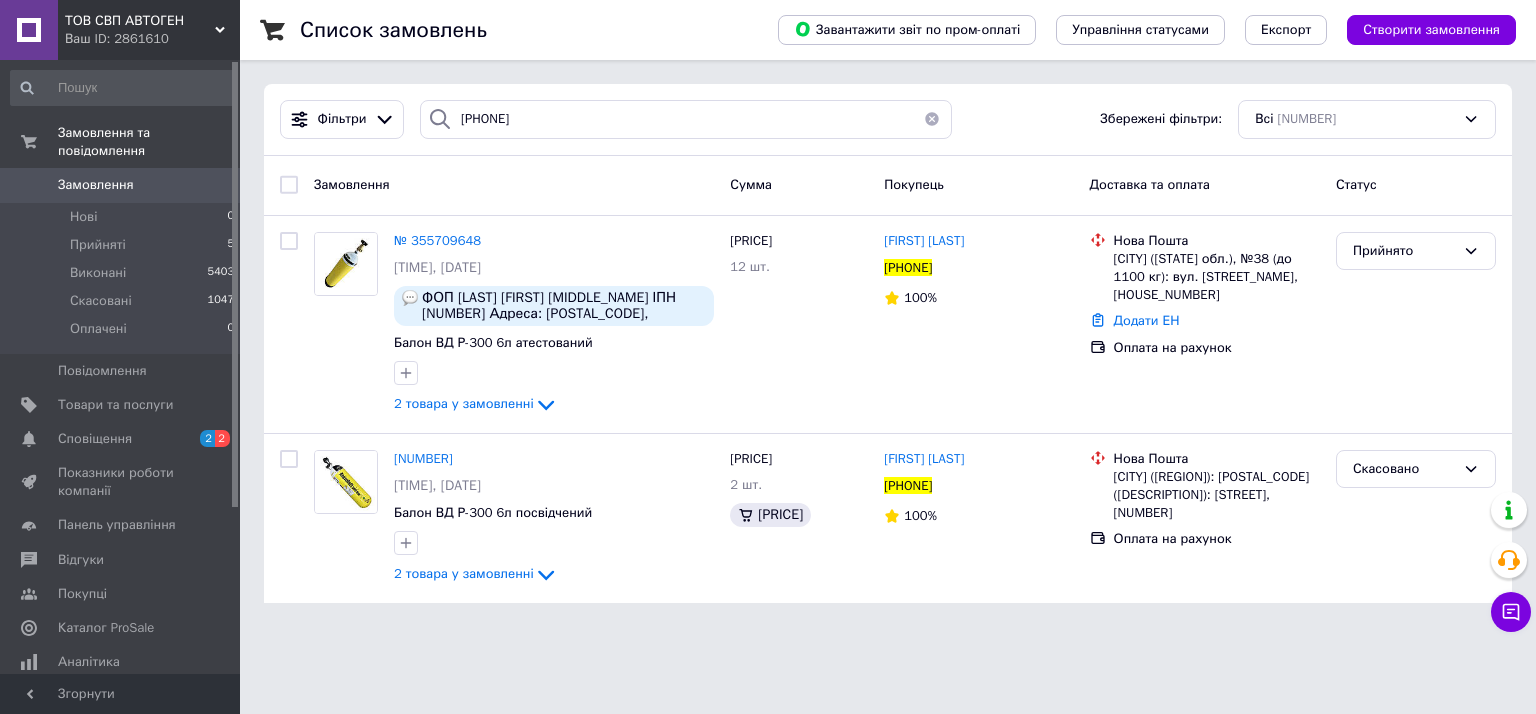 click at bounding box center (932, 119) 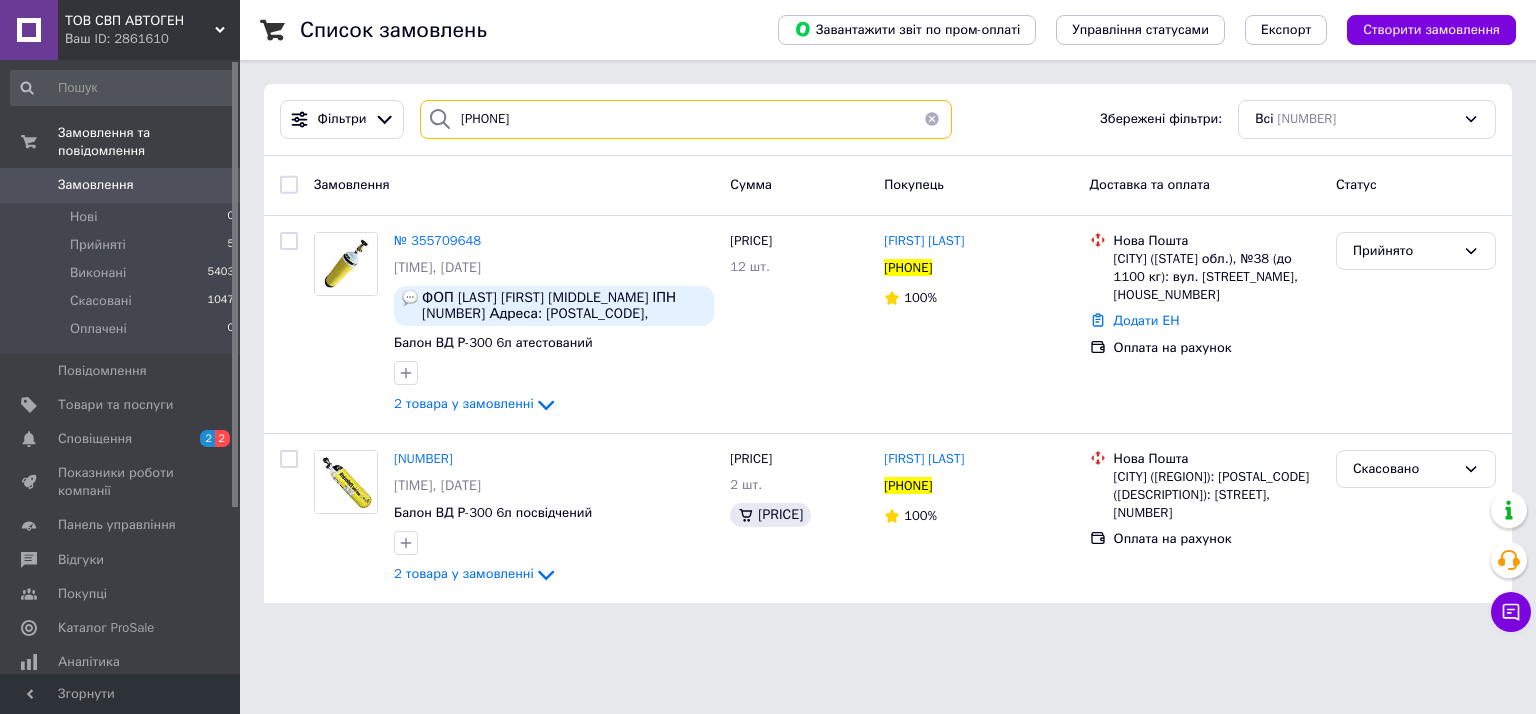 type 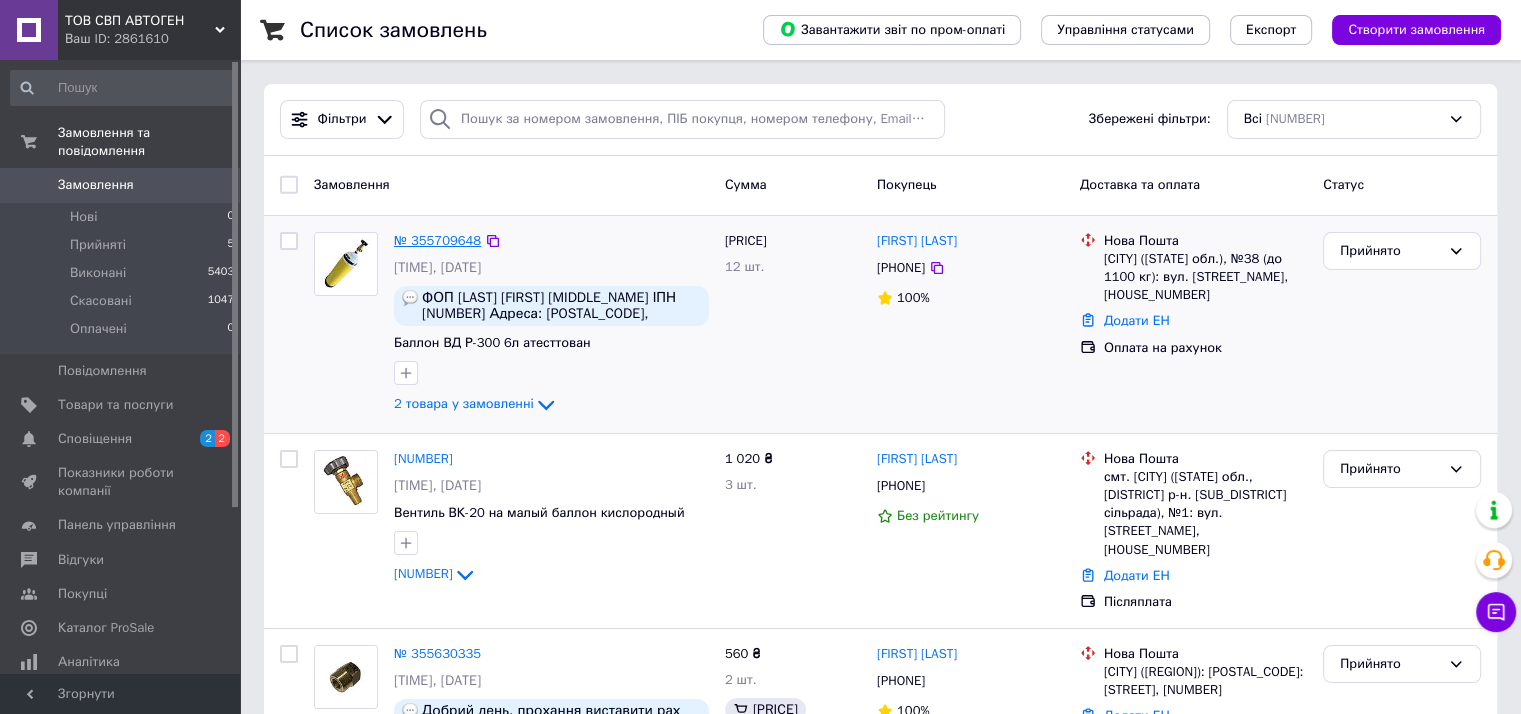 click on "№ 355709648" at bounding box center (437, 240) 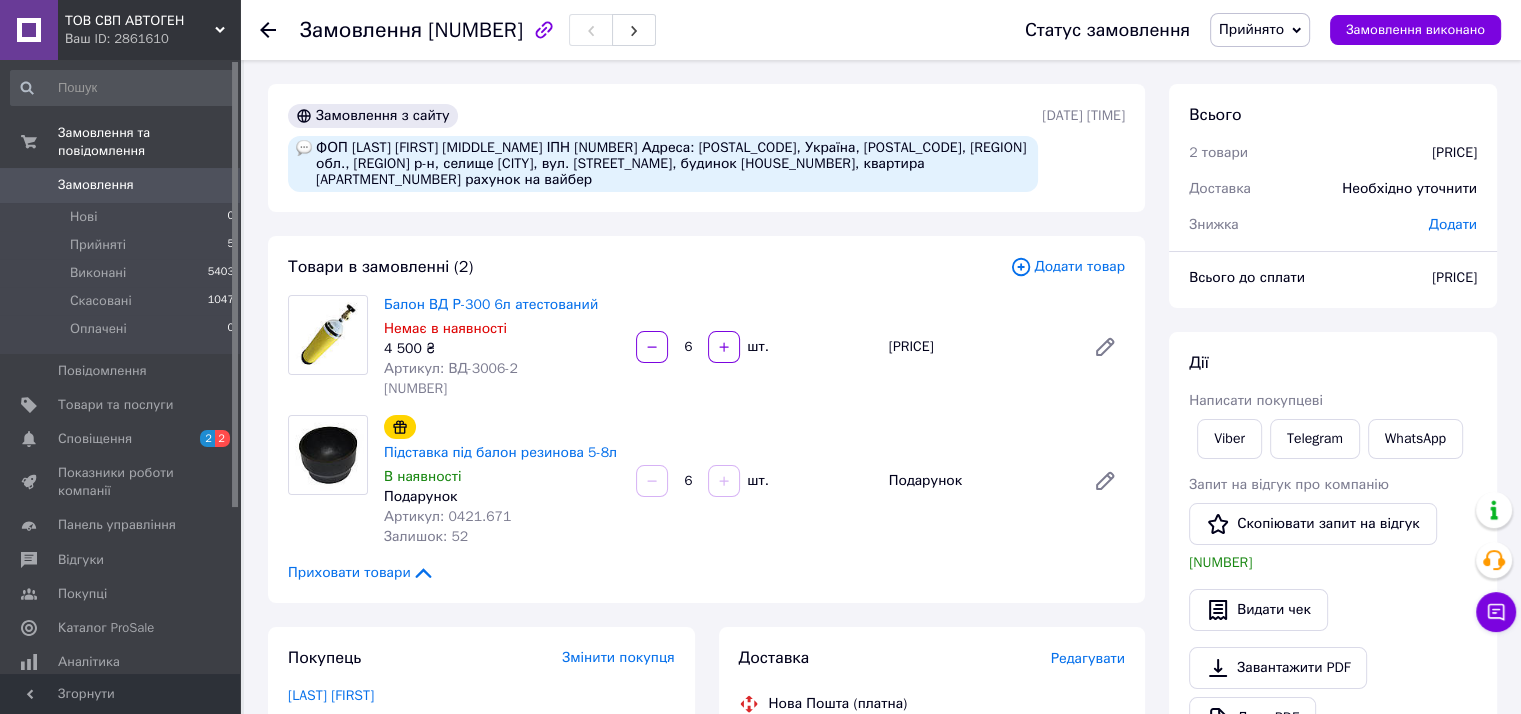 click on "Додати товар" at bounding box center [1067, 267] 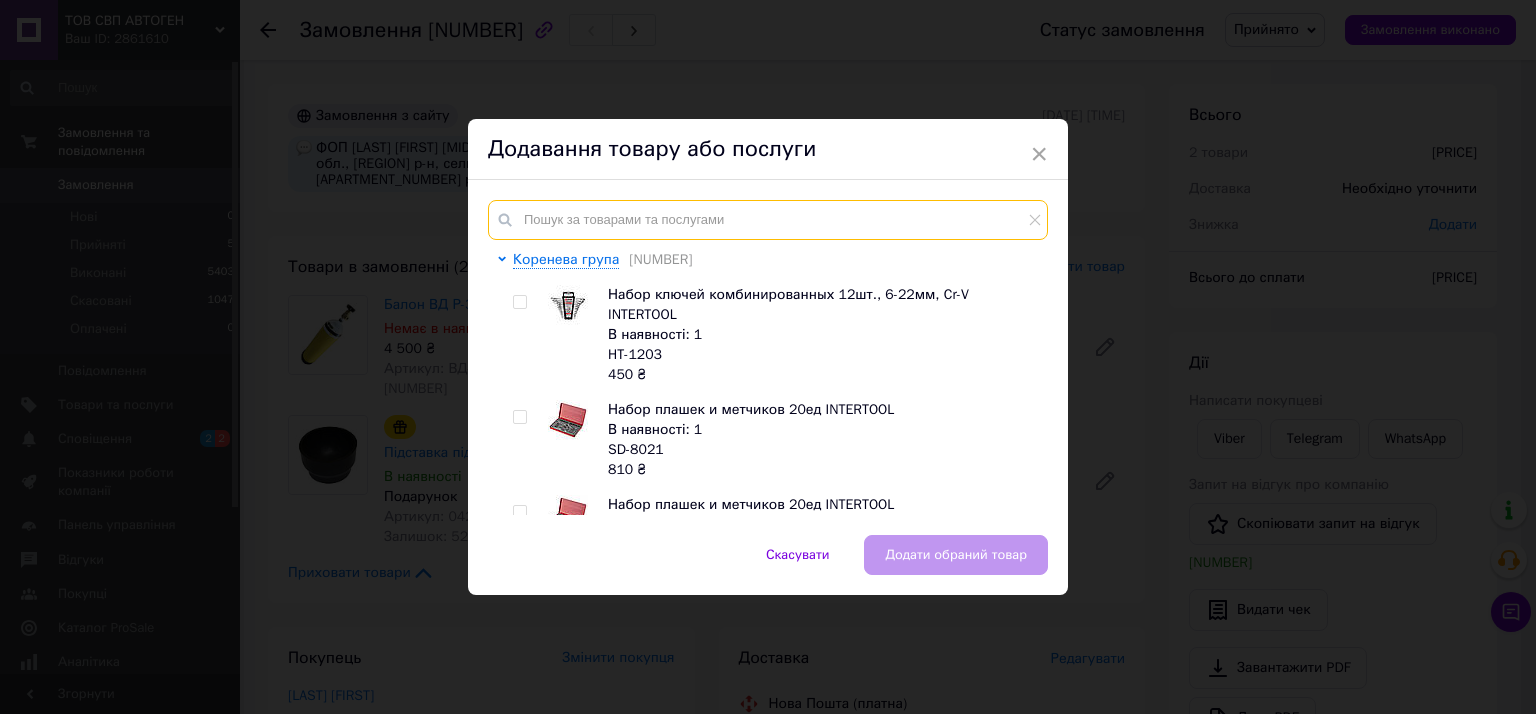 paste on "ВД-3006" 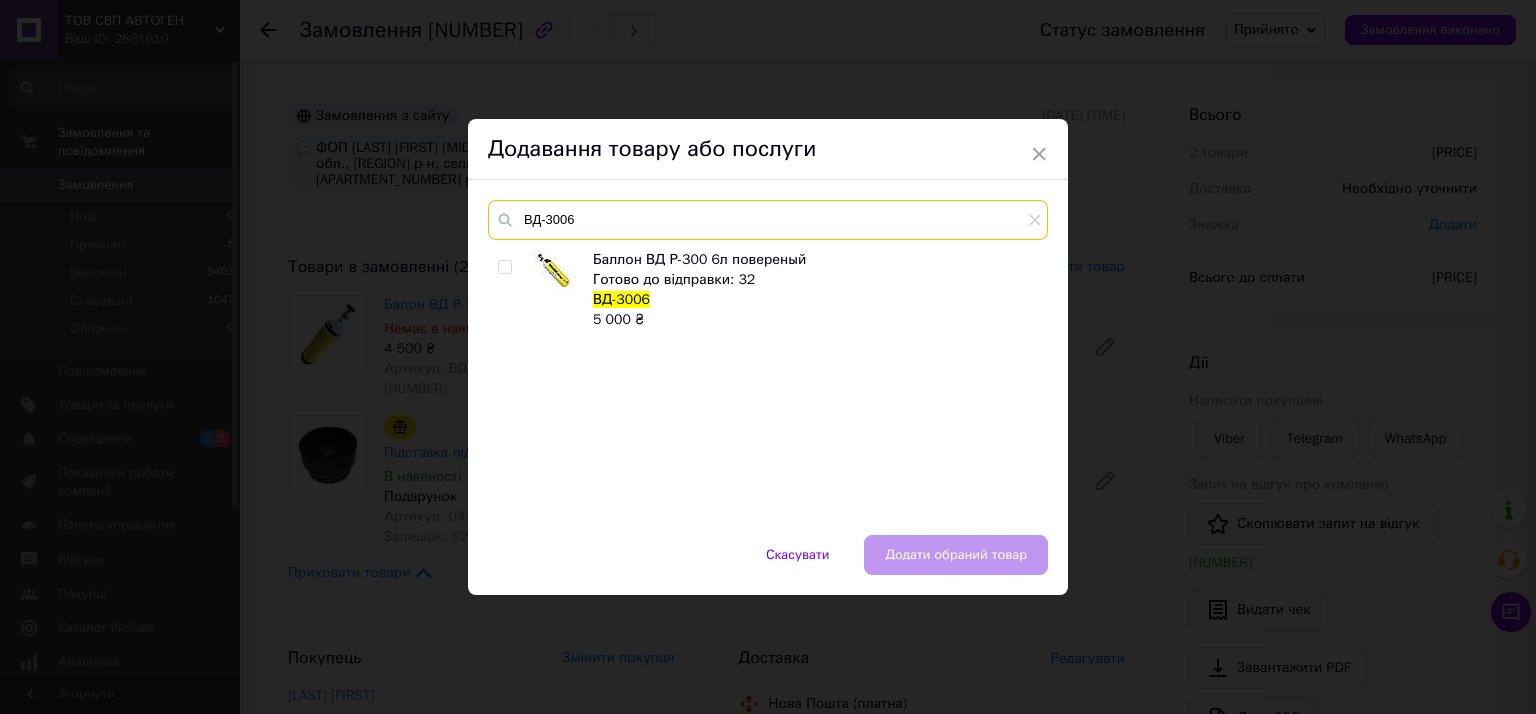 type on "ВД-3006" 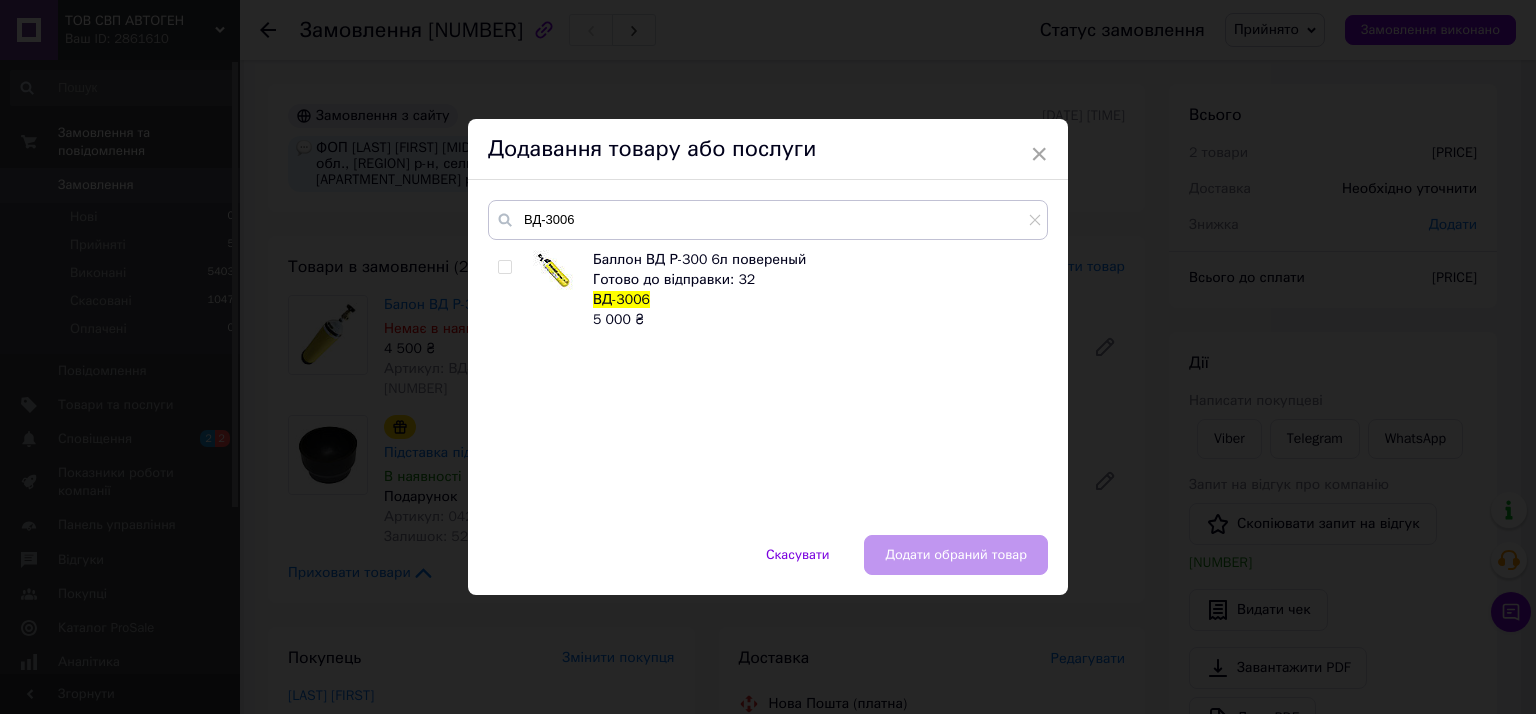 click at bounding box center [508, 290] 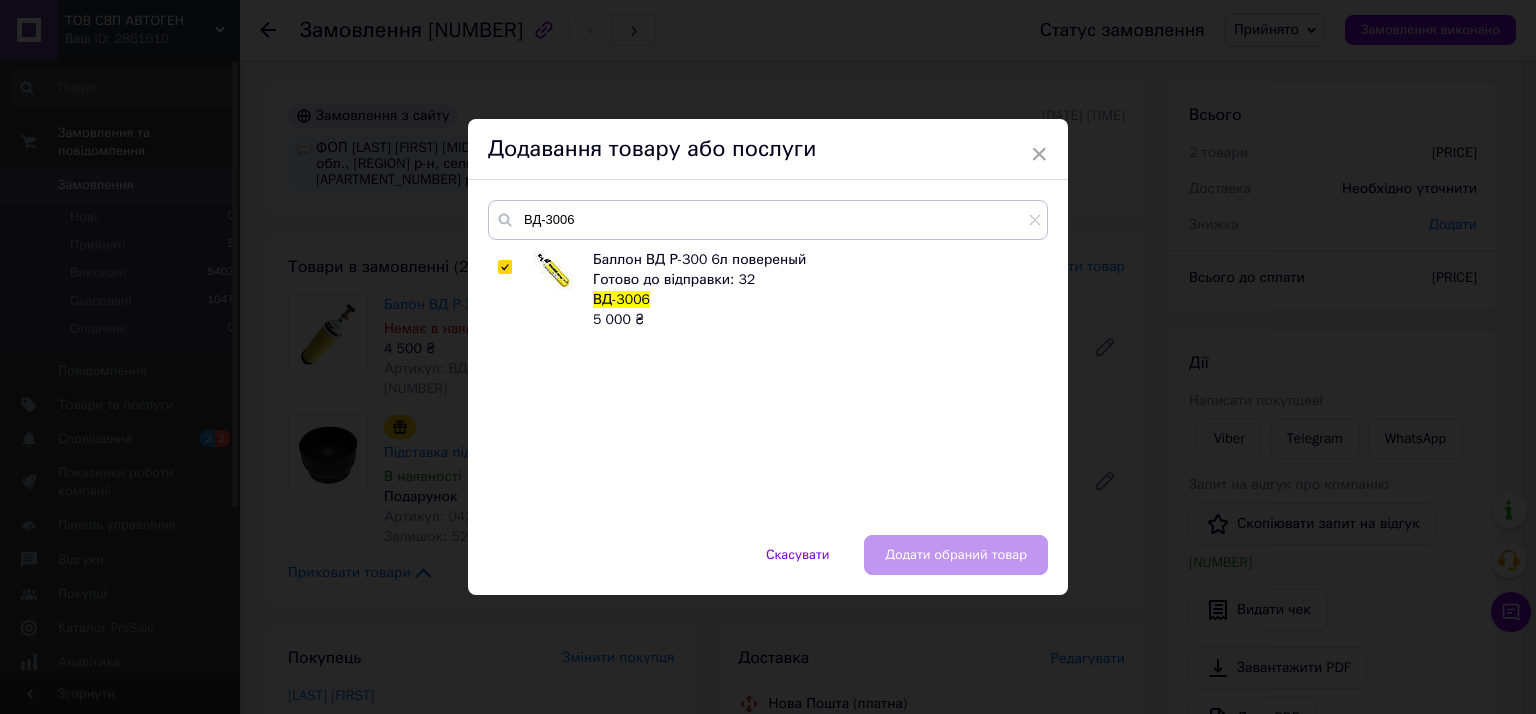 checkbox on "true" 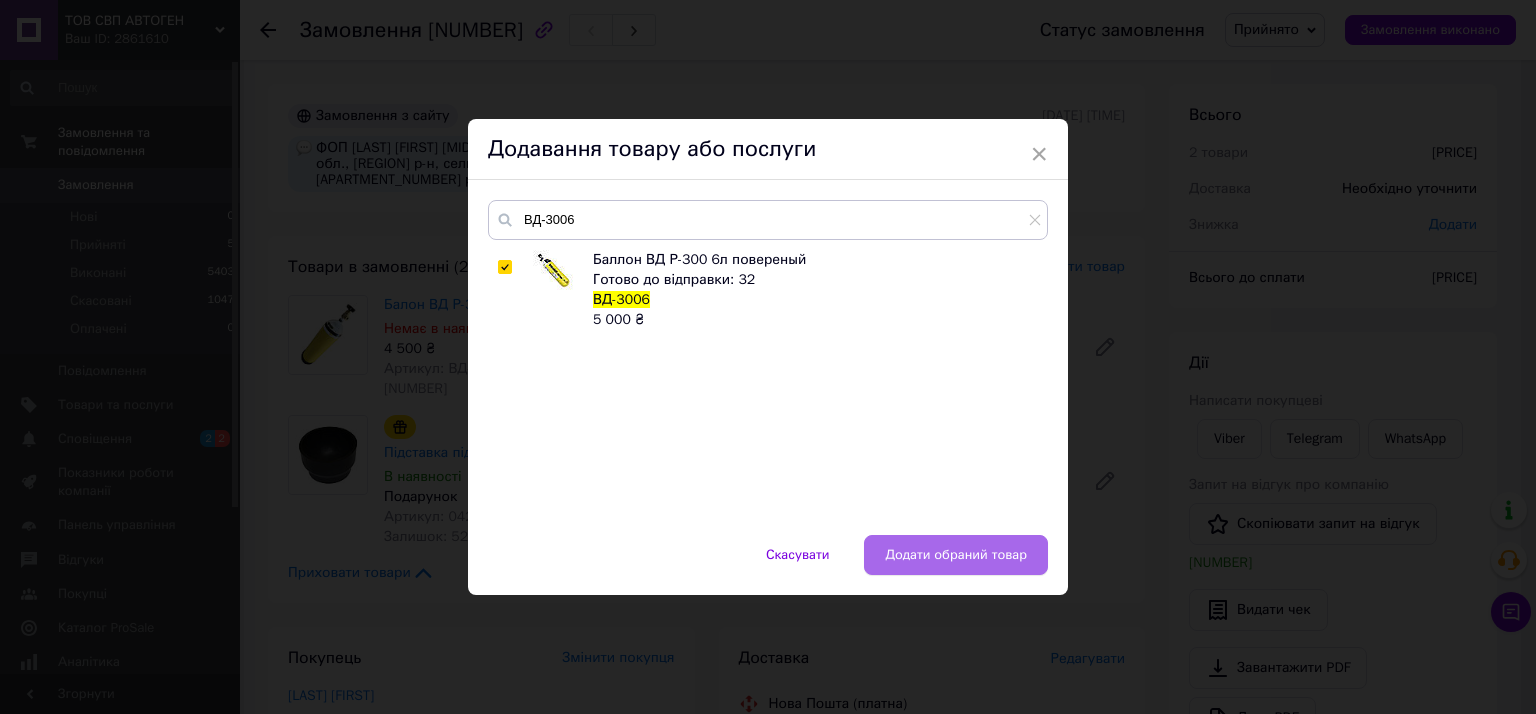 click on "Додати обраний товар" at bounding box center [956, 555] 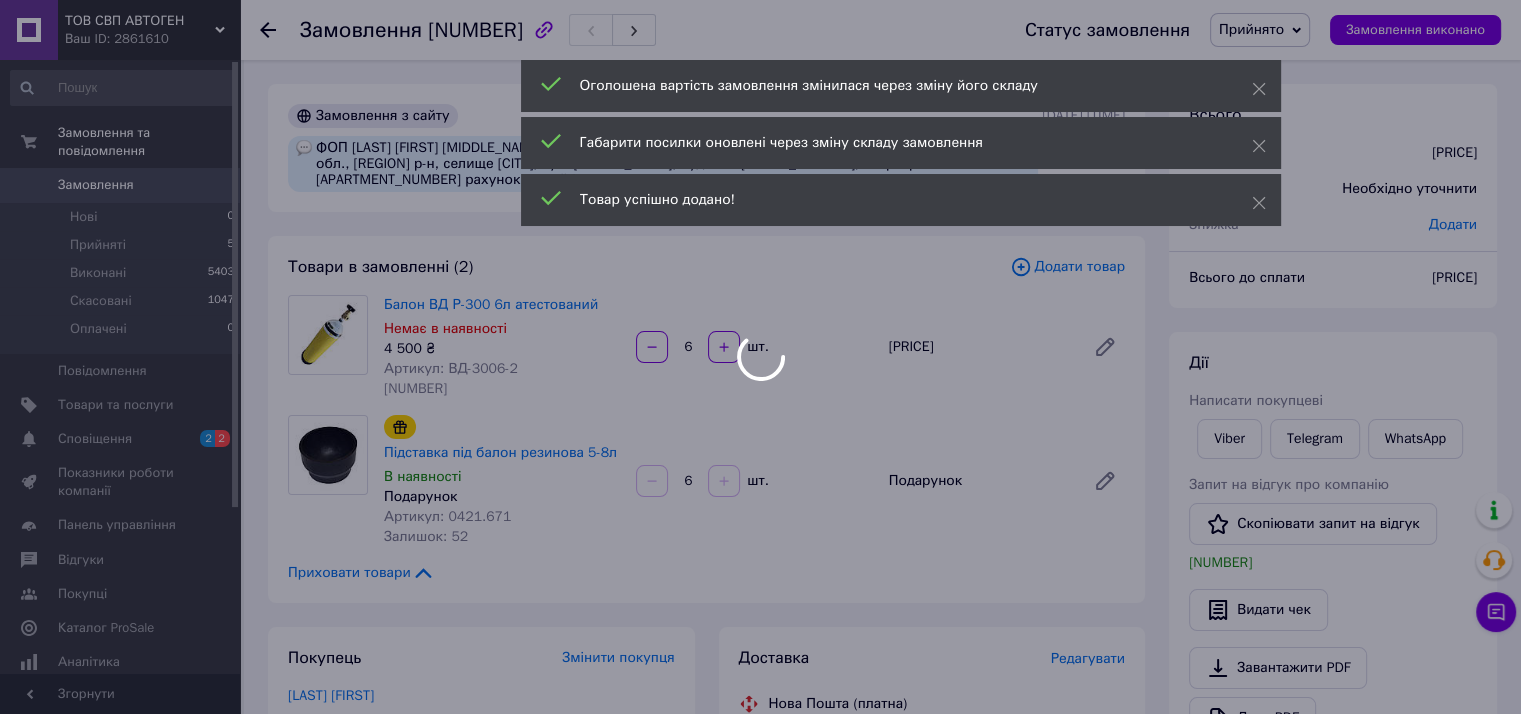 type on "7" 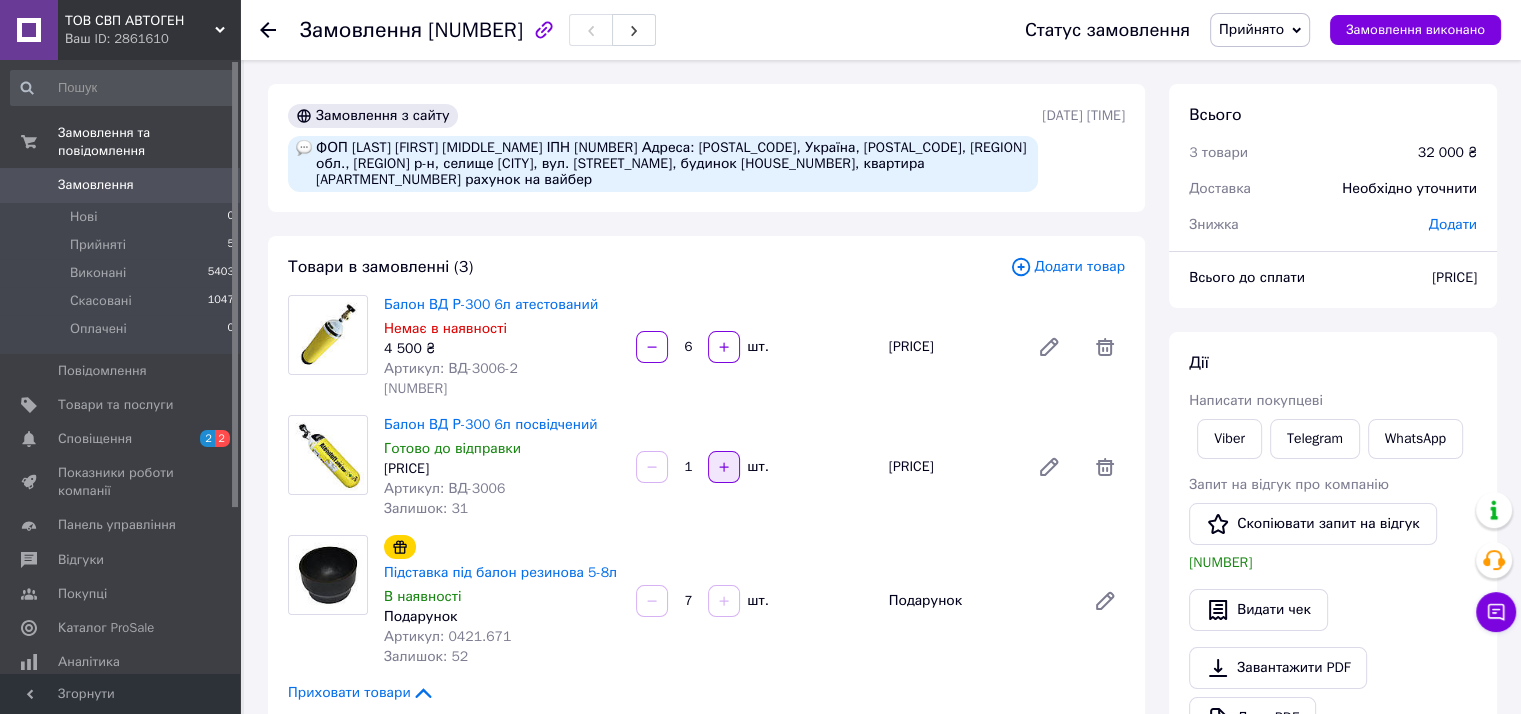 click 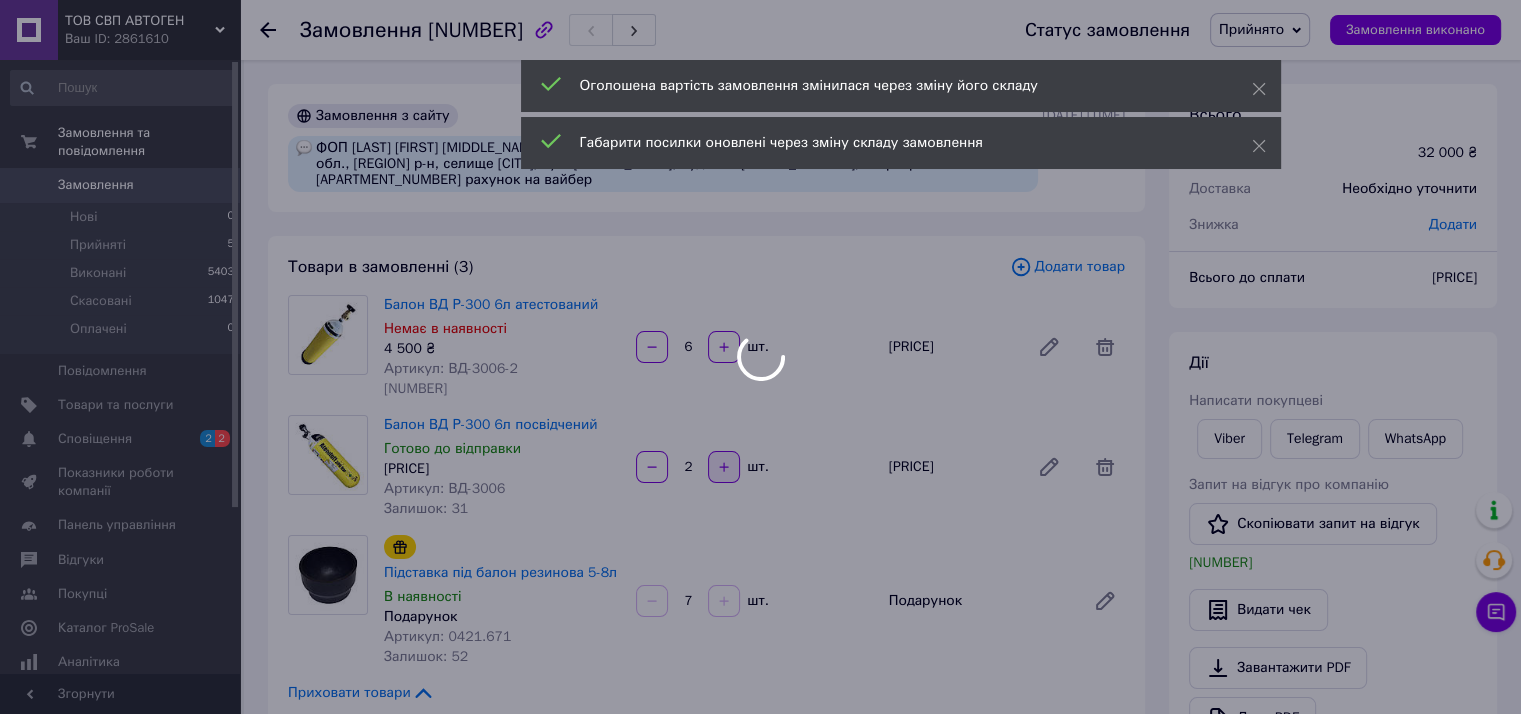 click on "ТОВ СВП АВТОГЕН Ваш ID: [NUMBER] Сайт ТОВ СВП АВТОГЕН Кабінет покупця Перевірити стан системи Сторінка на маркетплейсі ООО "РЕСИВЕР" Довідка Вийти Замовлення та повідомлення Замовлення 0 Нові 0 Прийняті 5 Виконані 5403 Скасовані 1047 Оплачені 0 Повідомлення 0 Товари та послуги Сповіщення 2 2 Показники роботи компанії Панель управління Відгуки Покупці Каталог ProSale Аналітика Інструменти веб-майстра та SEO Управління сайтом Гаманець компанії Маркет Налаштування Тарифи та рахунки Prom топ Згорнути
Замовлення 6" at bounding box center (760, 791) 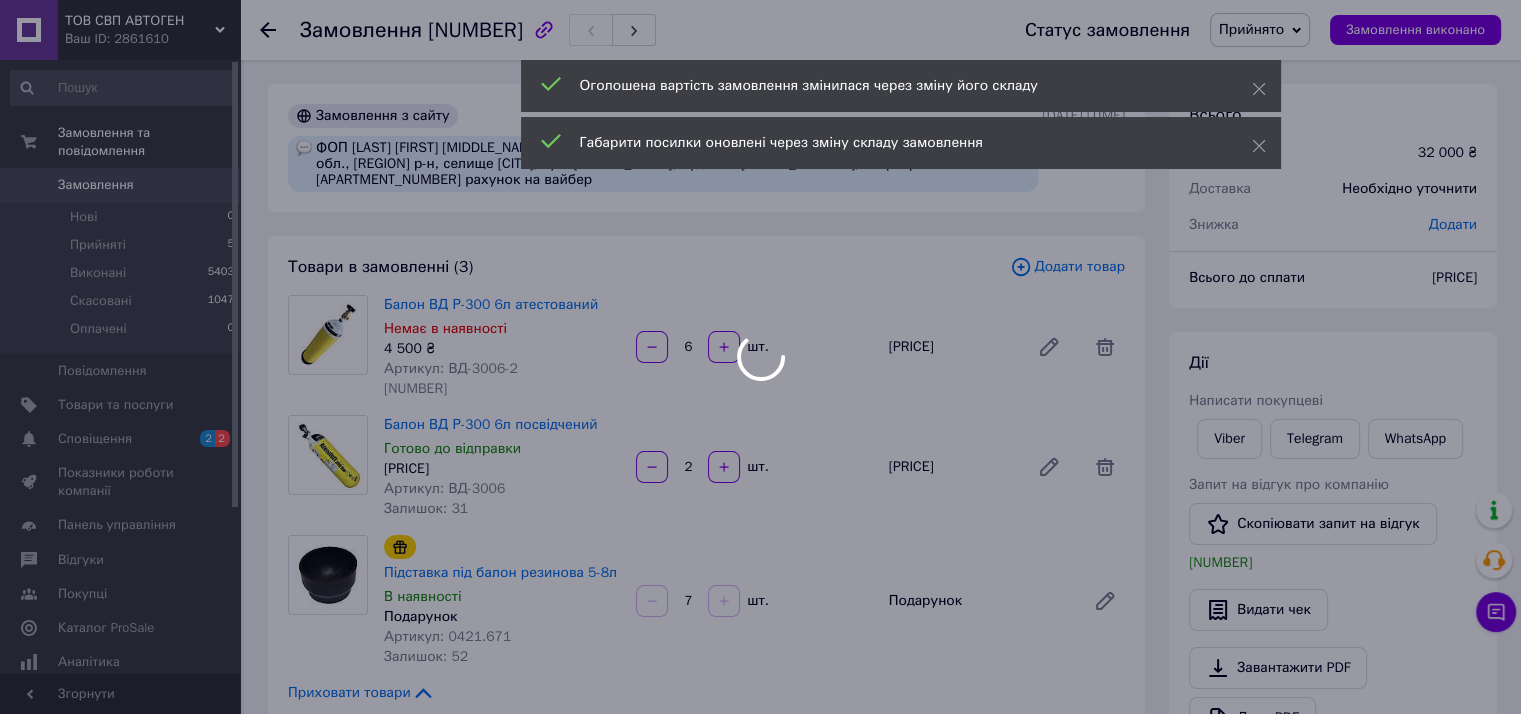 click at bounding box center (760, 357) 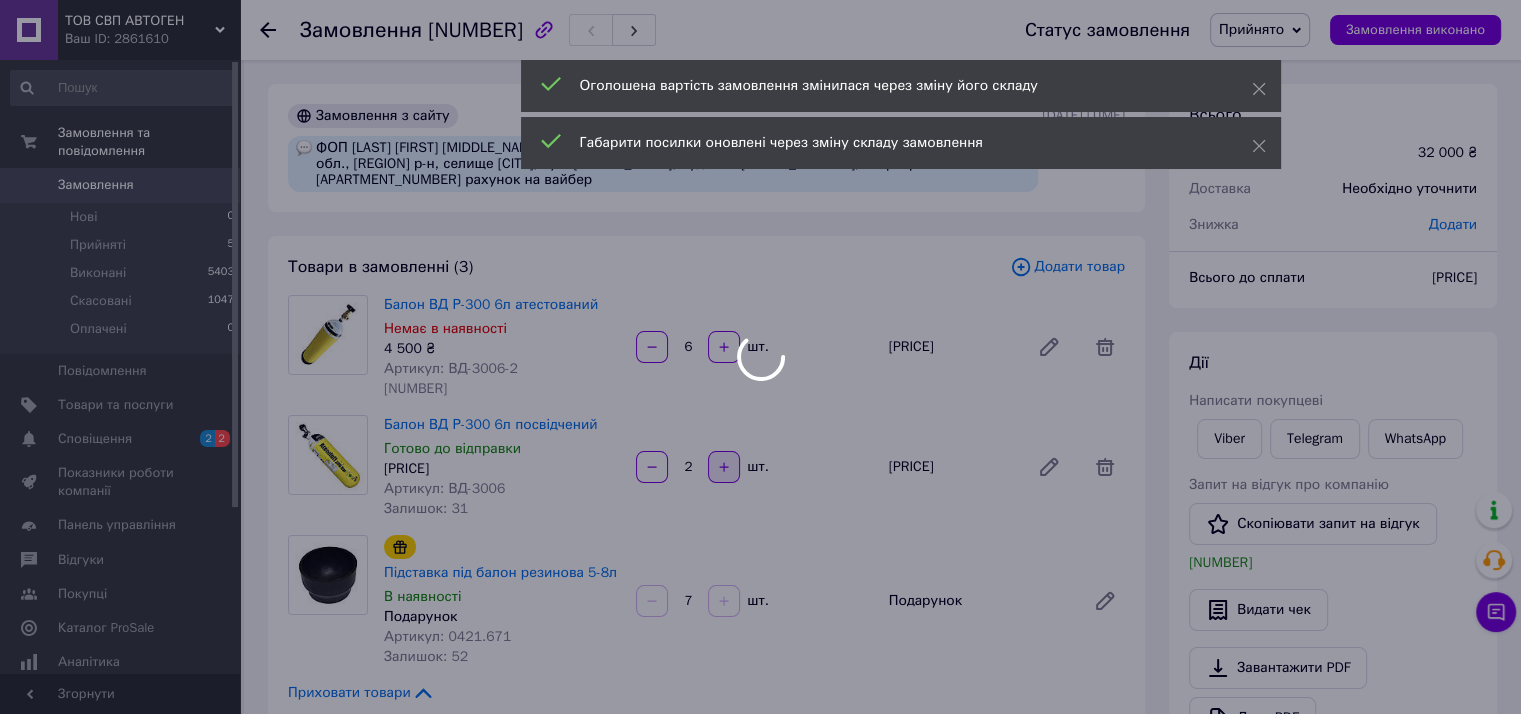 type on "8" 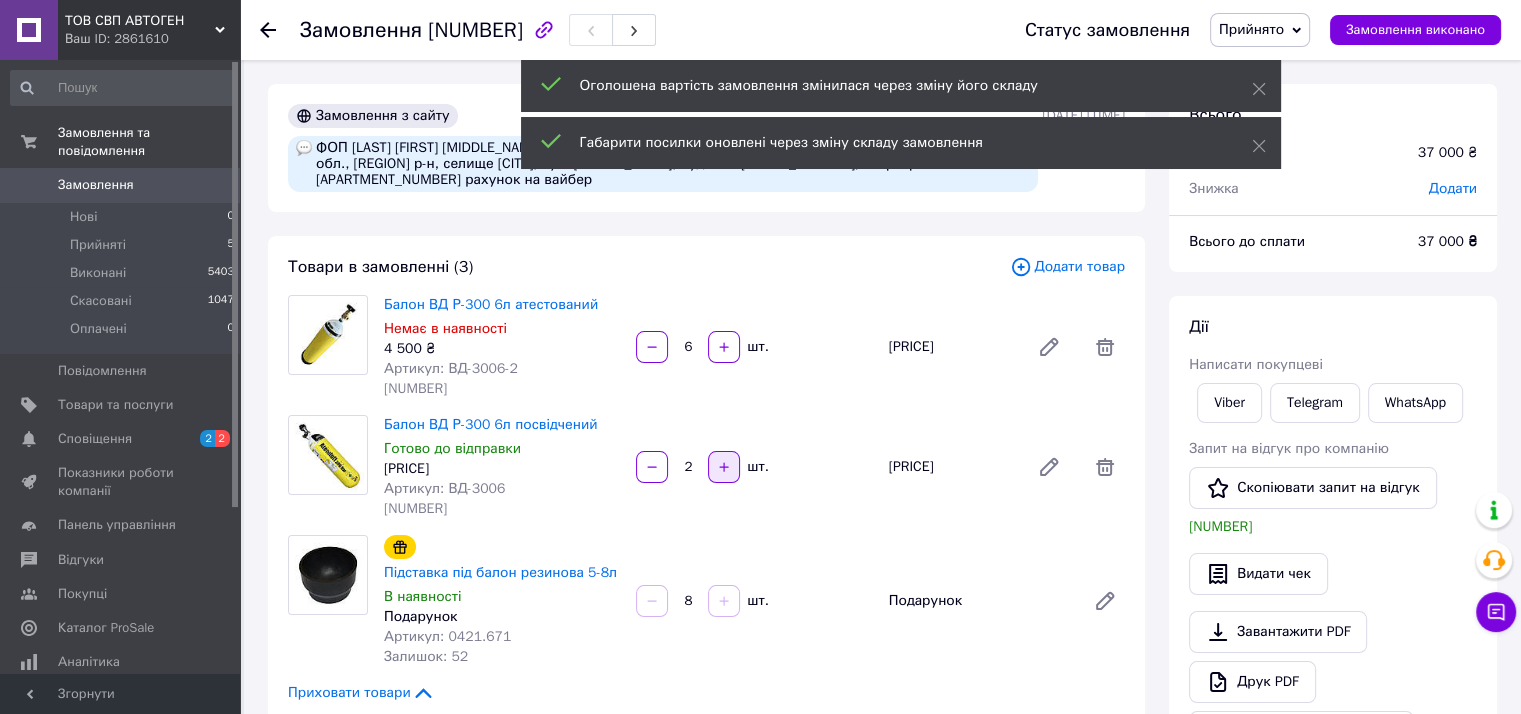 click 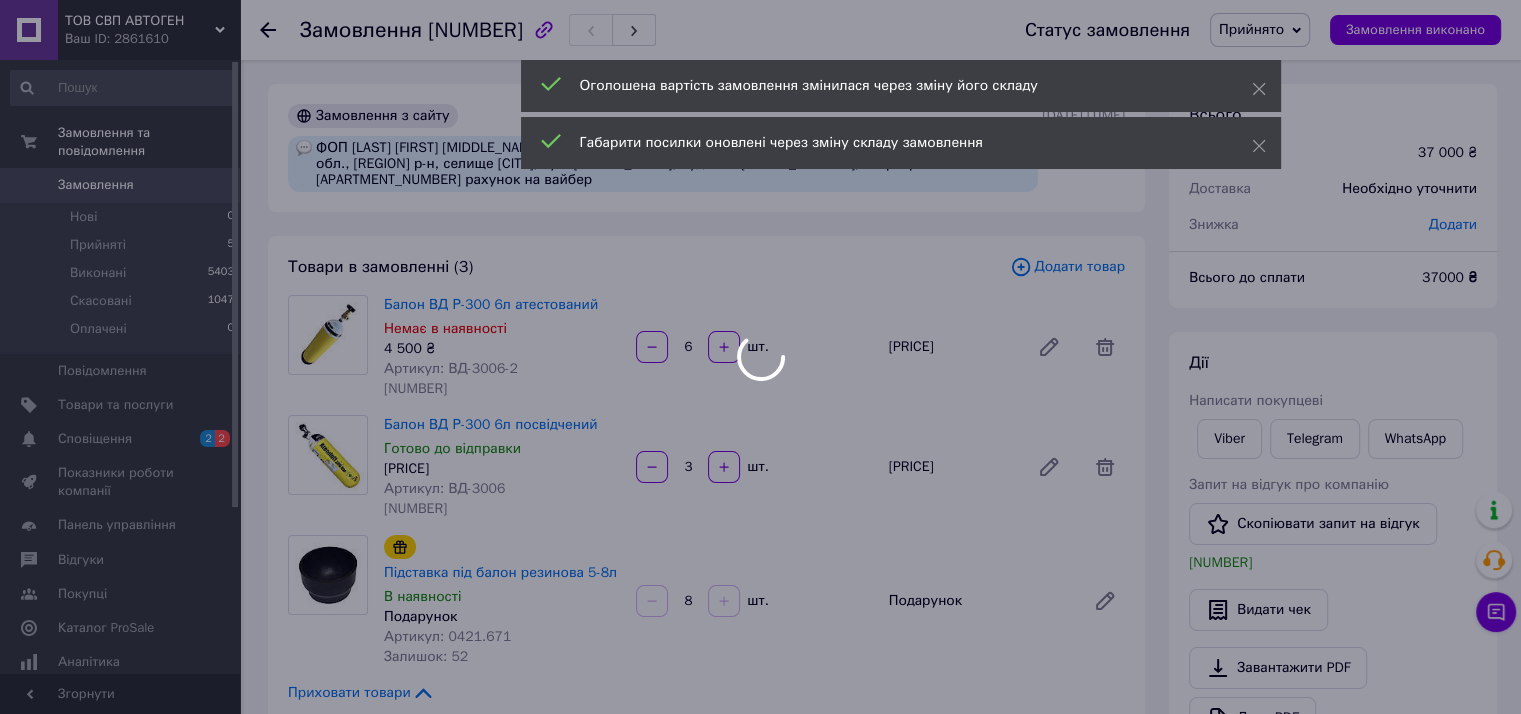 type on "9" 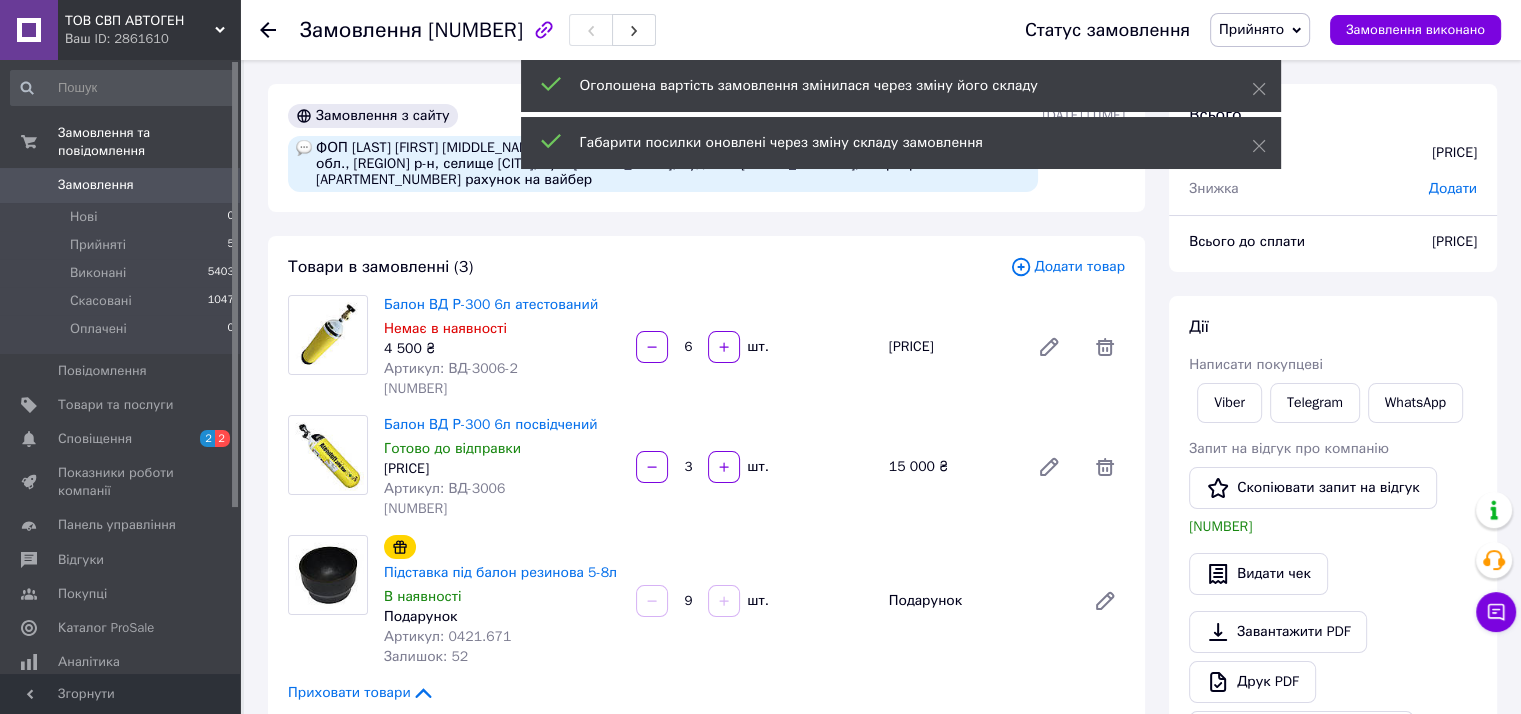 click 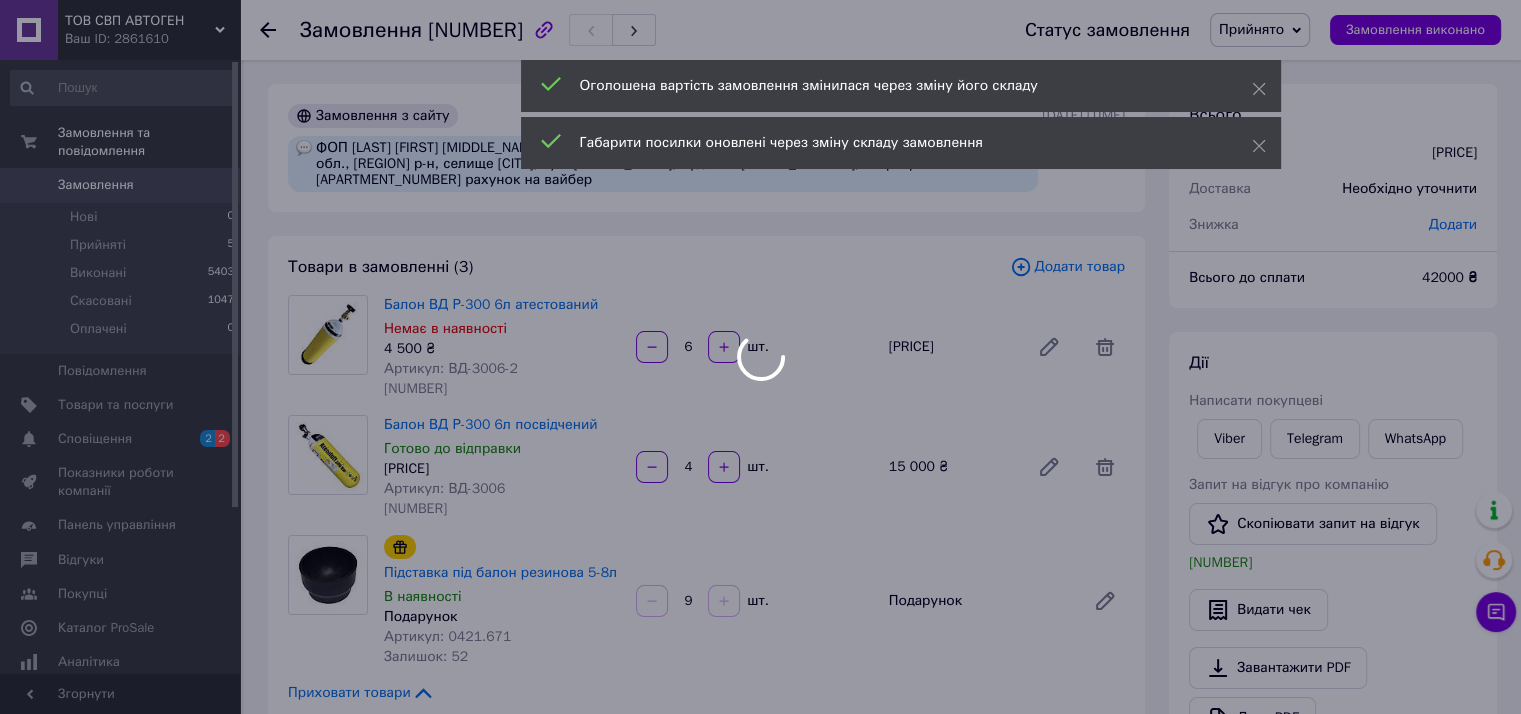type on "10" 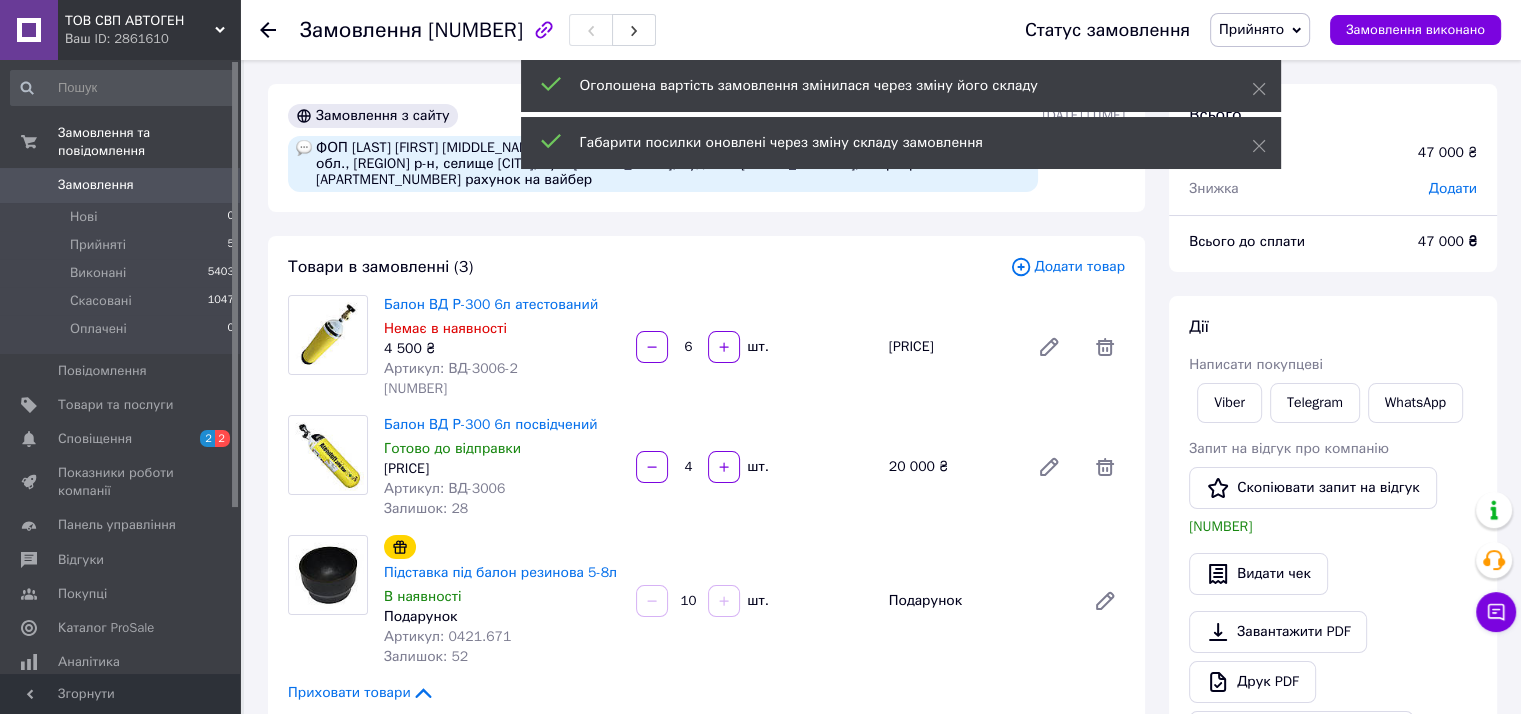 click 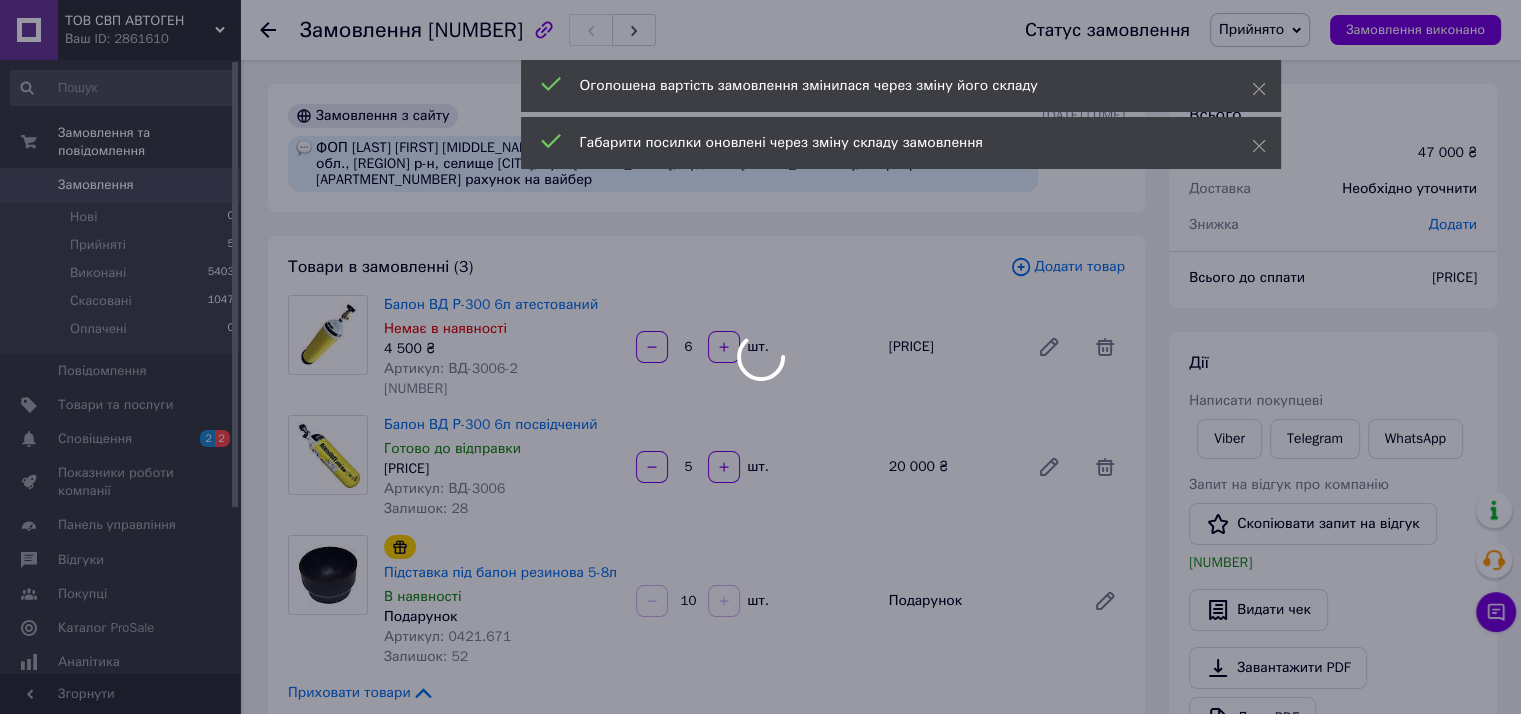 type on "11" 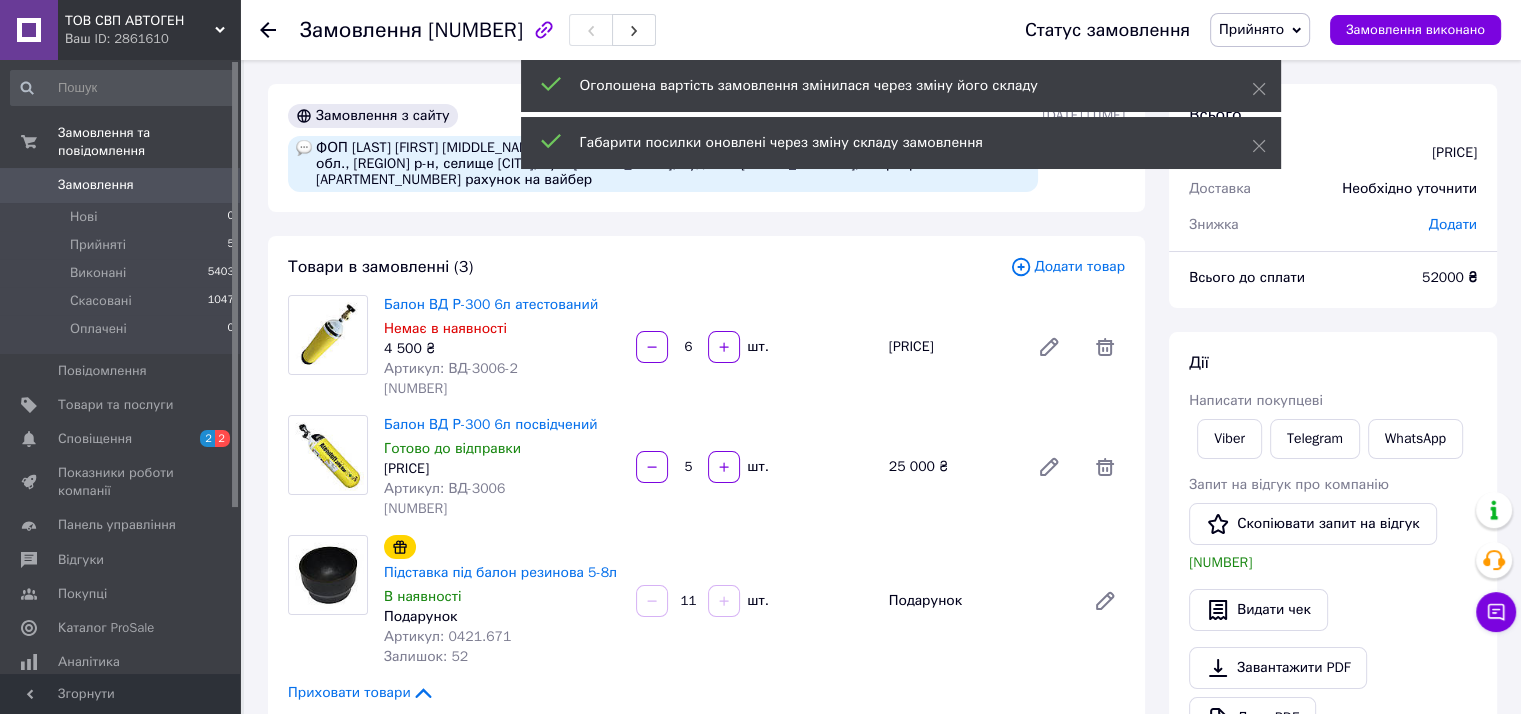 click 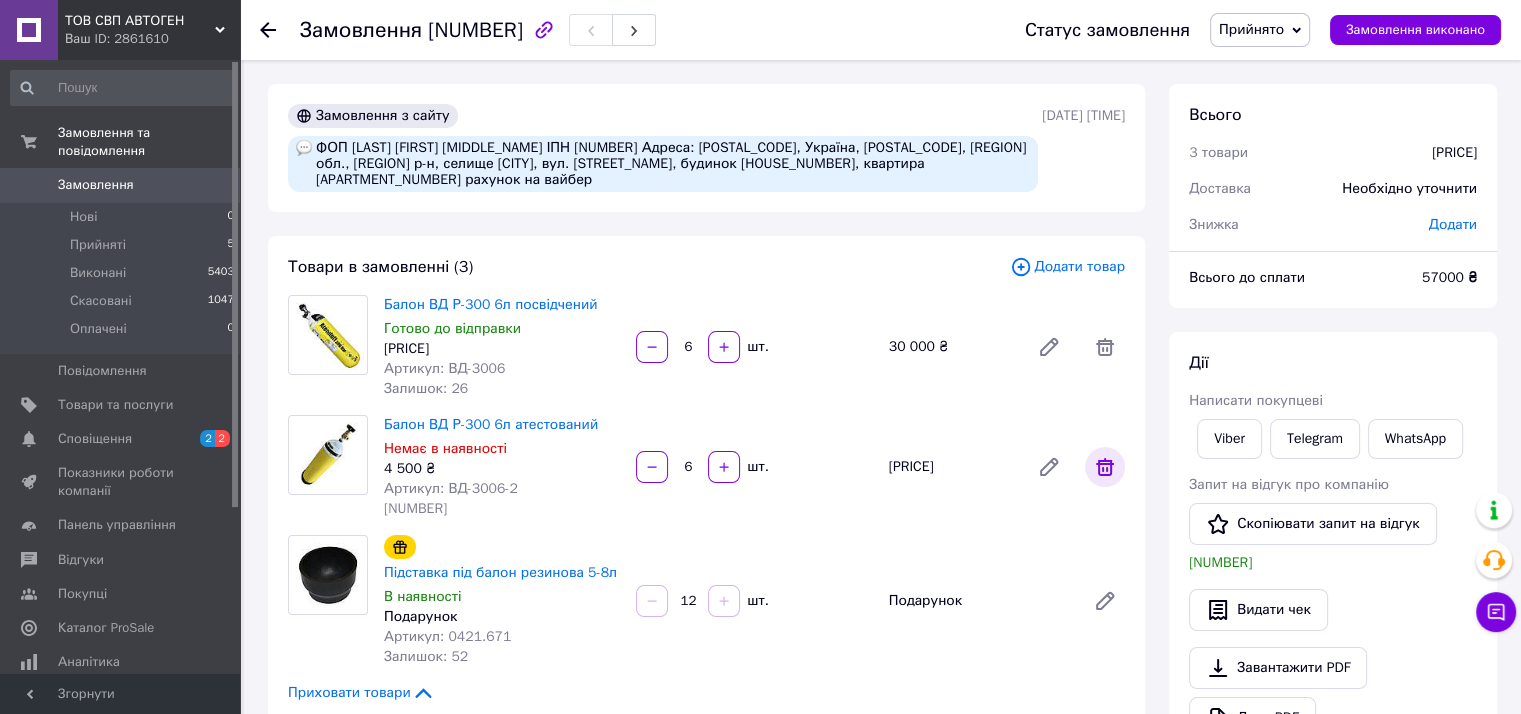 click 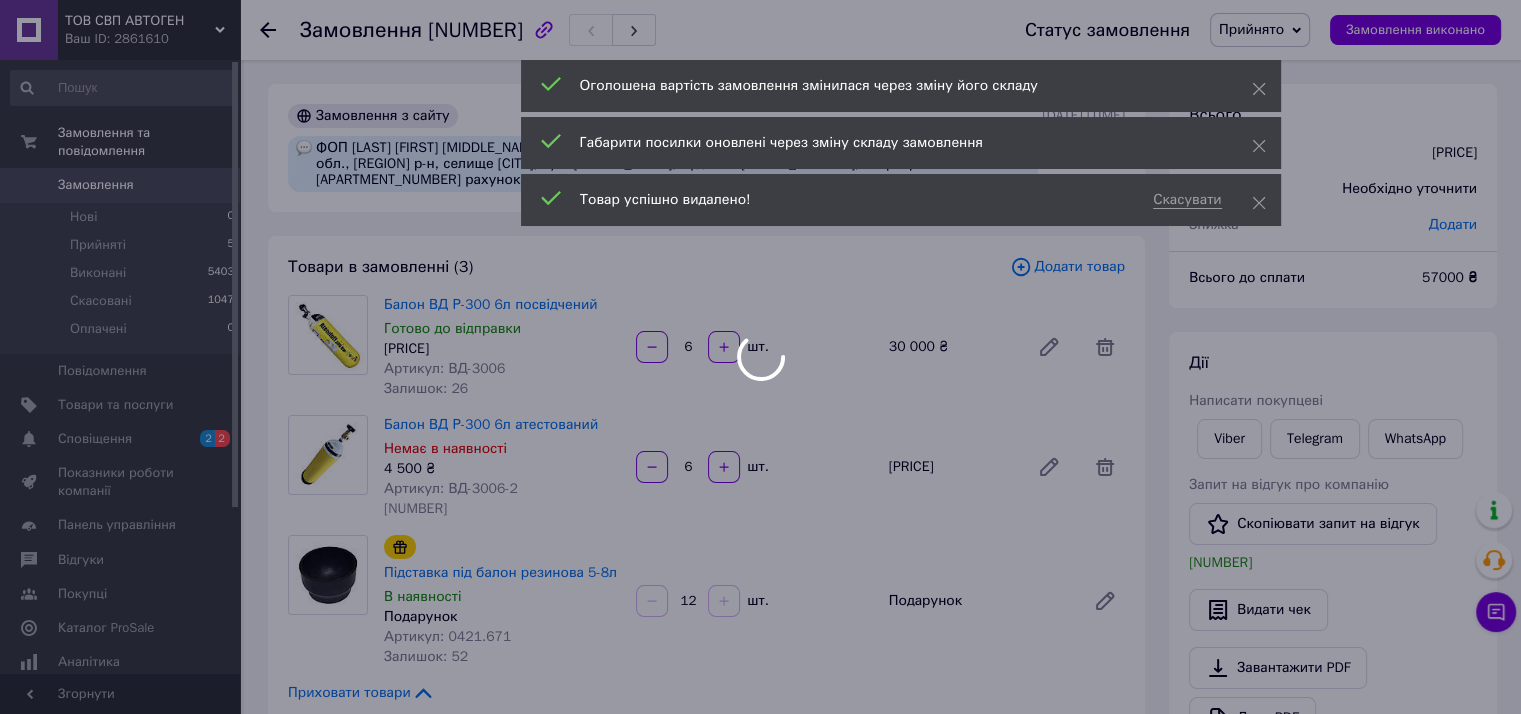 type on "6" 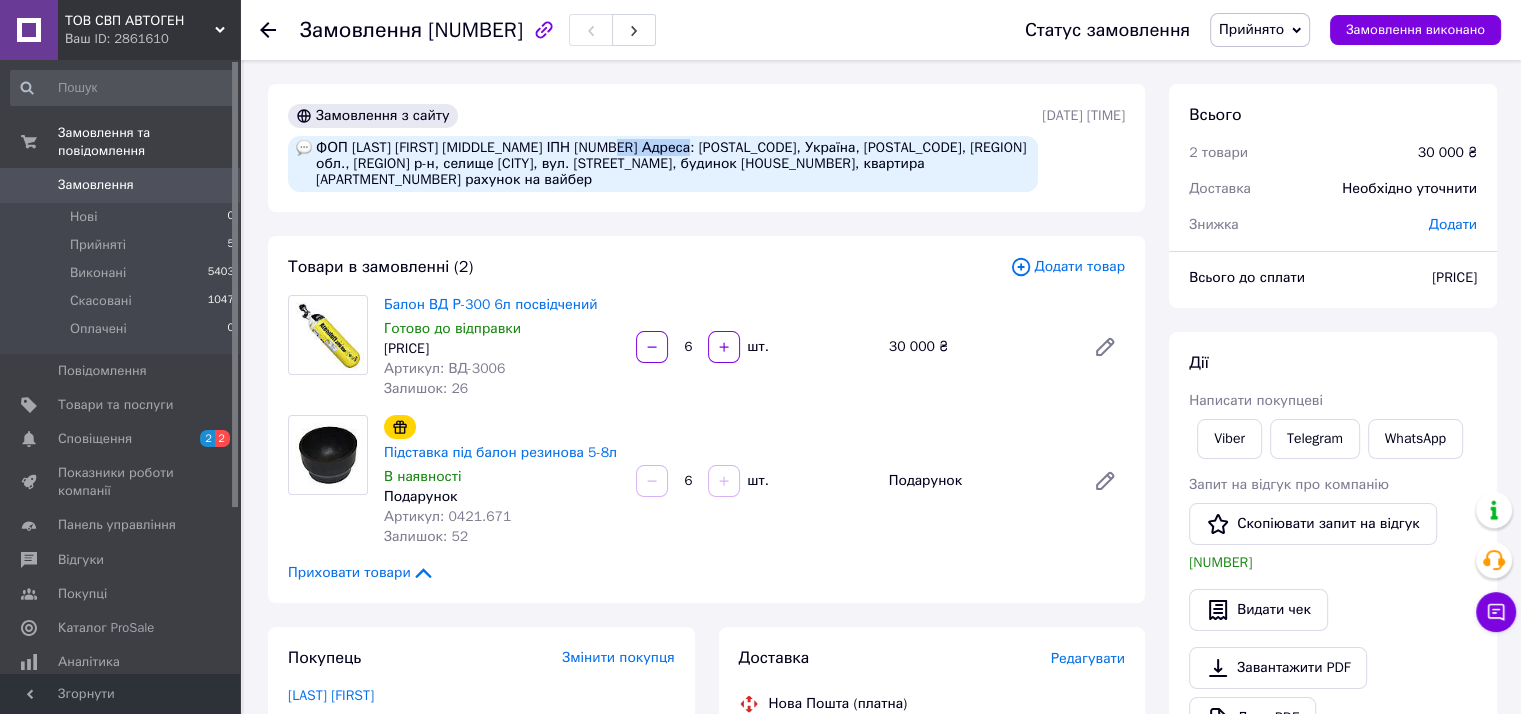 drag, startPoint x: 619, startPoint y: 149, endPoint x: 692, endPoint y: 141, distance: 73.43705 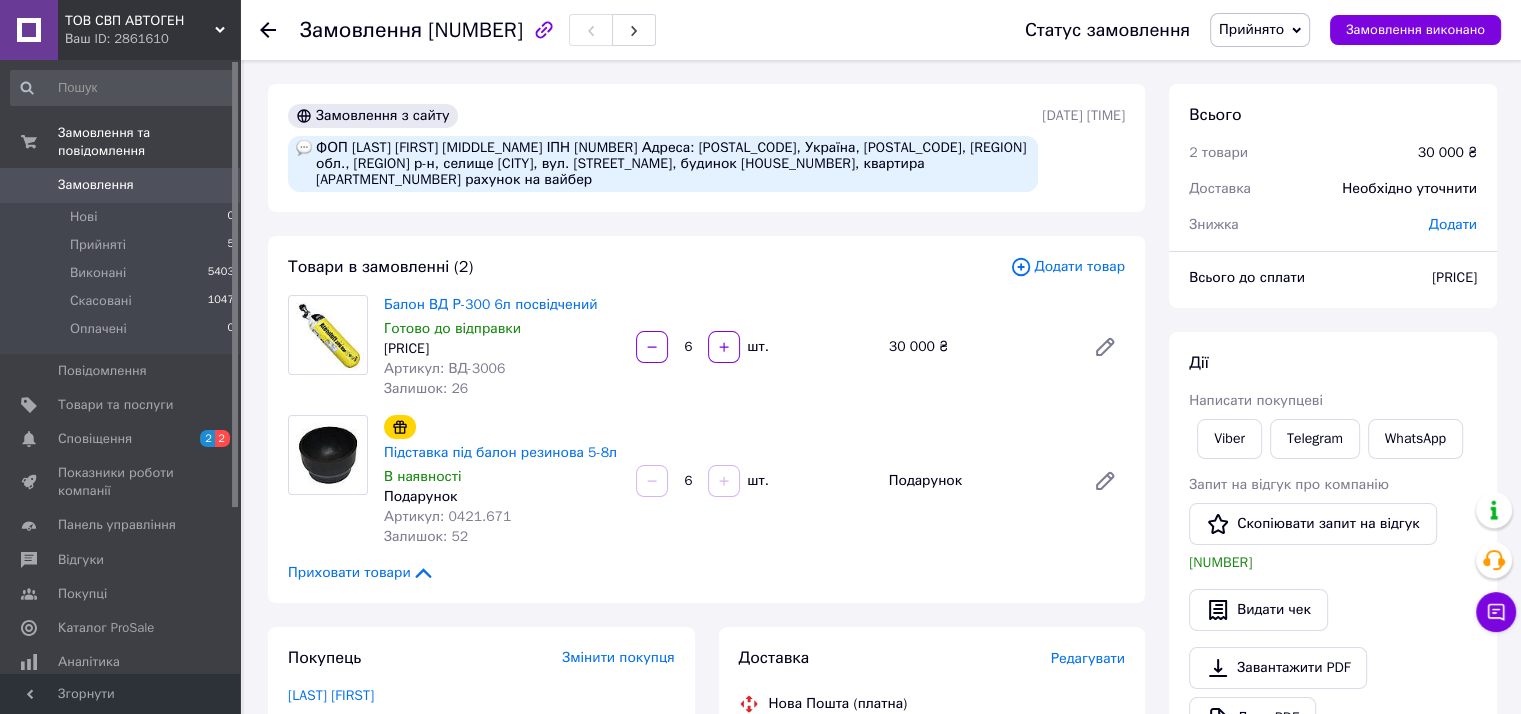 click 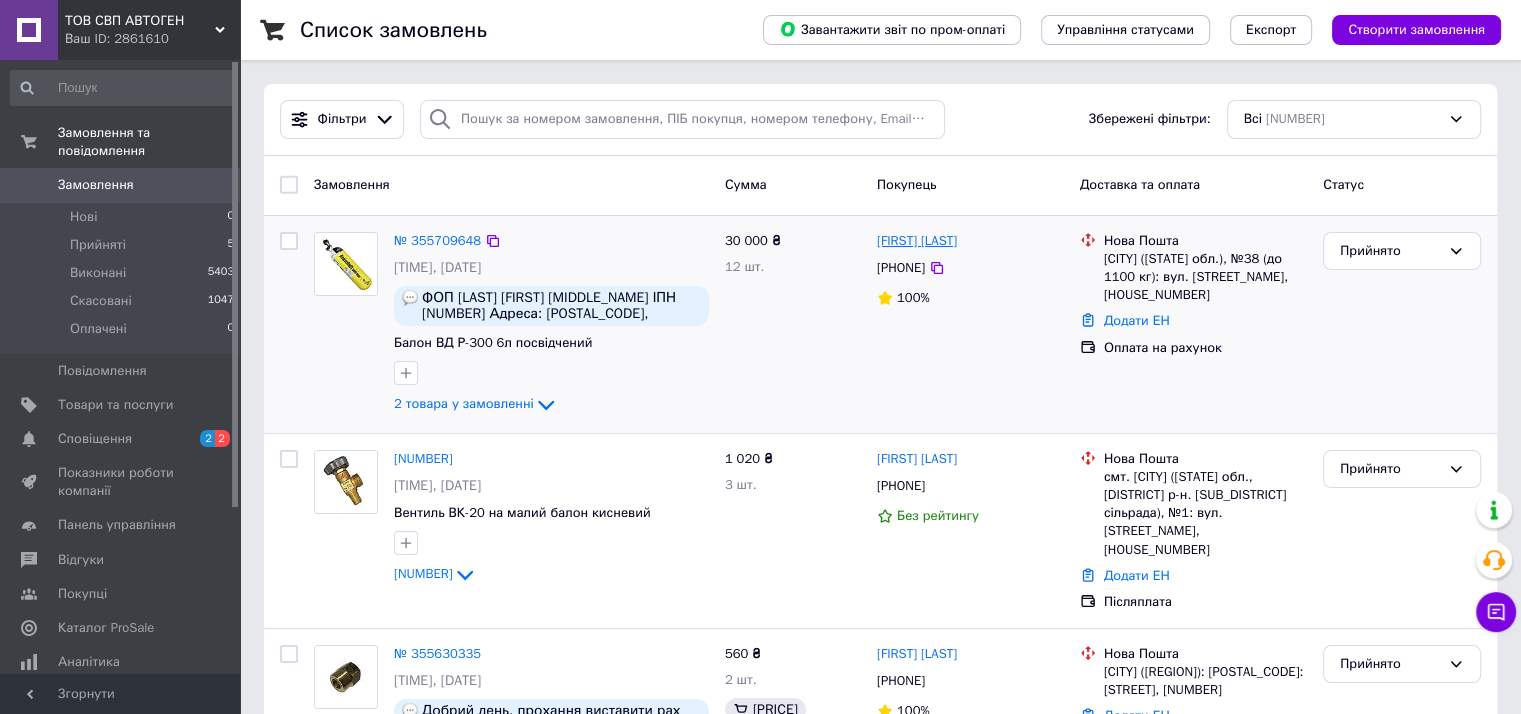 drag, startPoint x: 1003, startPoint y: 248, endPoint x: 880, endPoint y: 244, distance: 123.065025 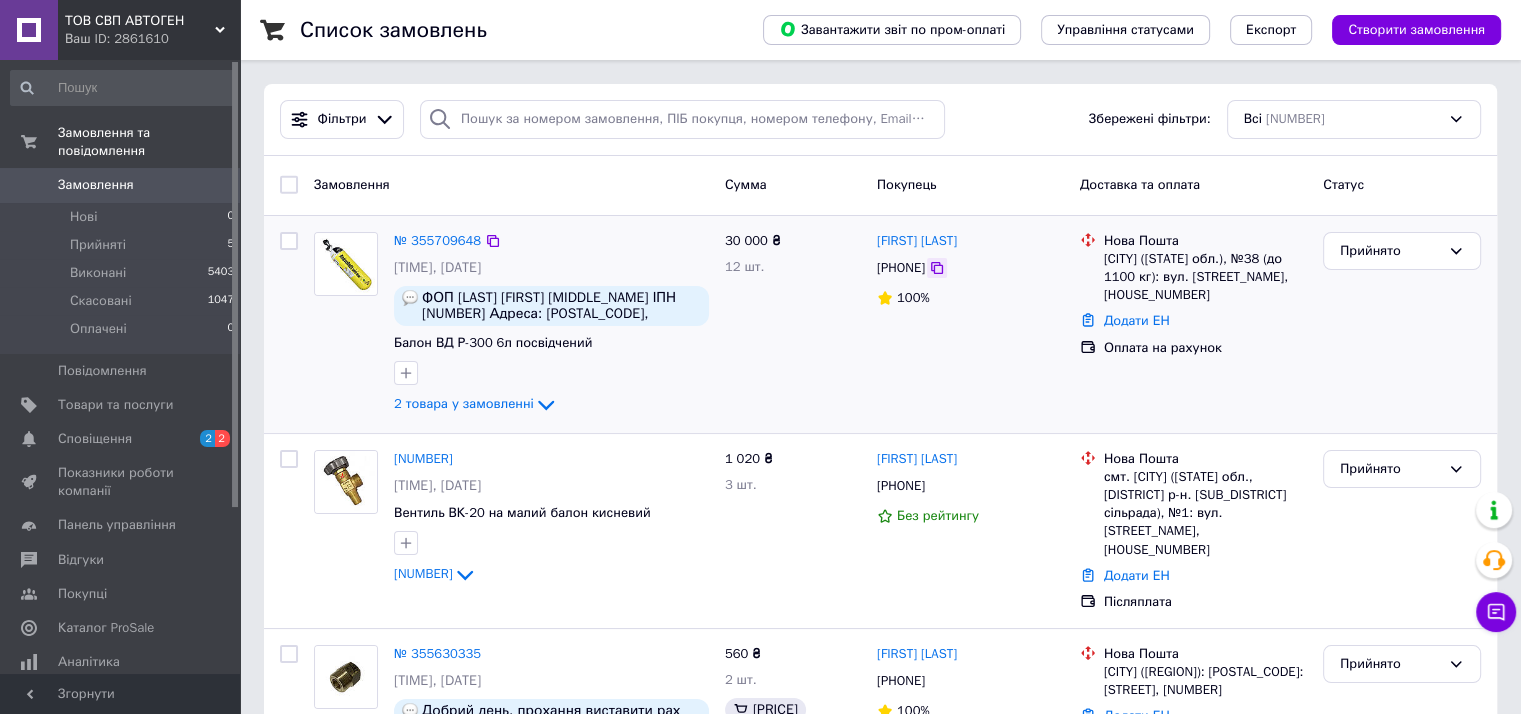 click 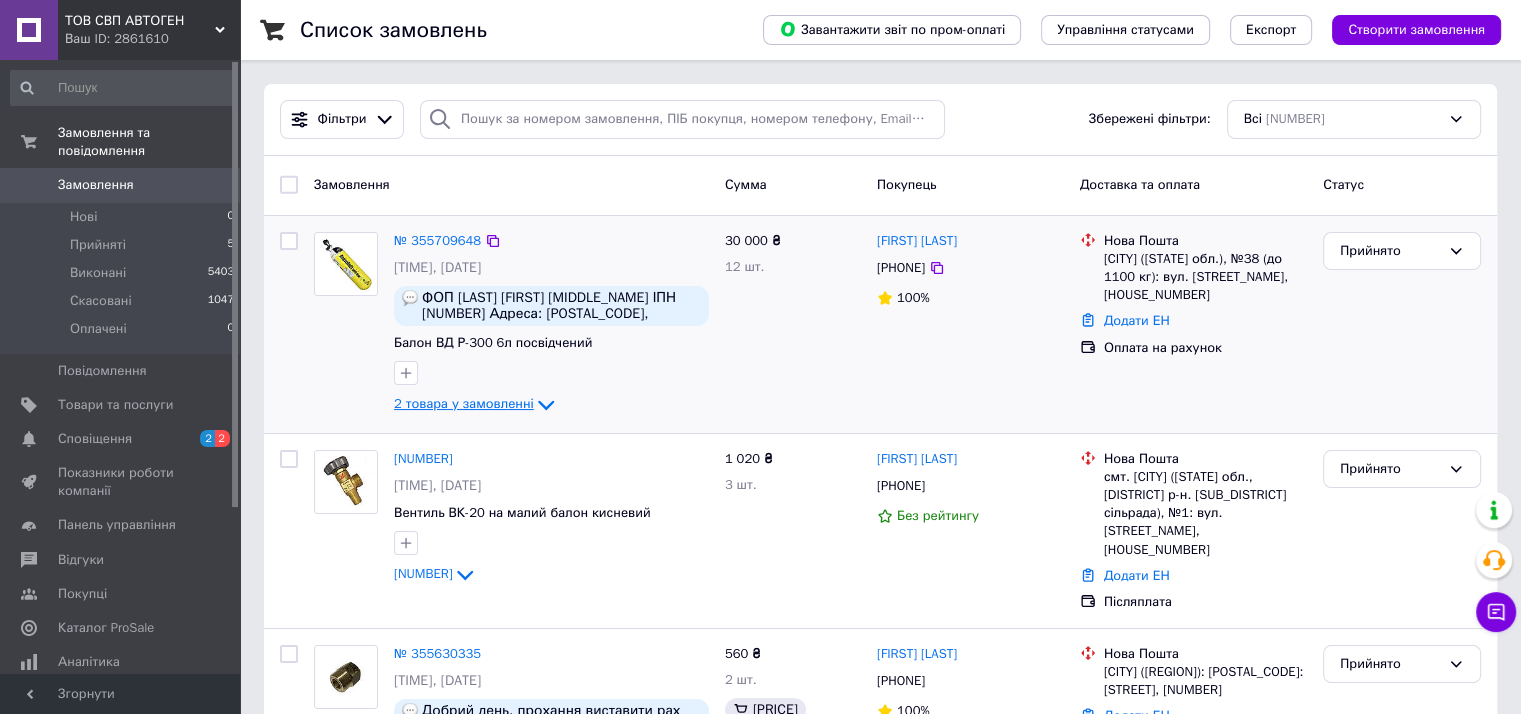 click 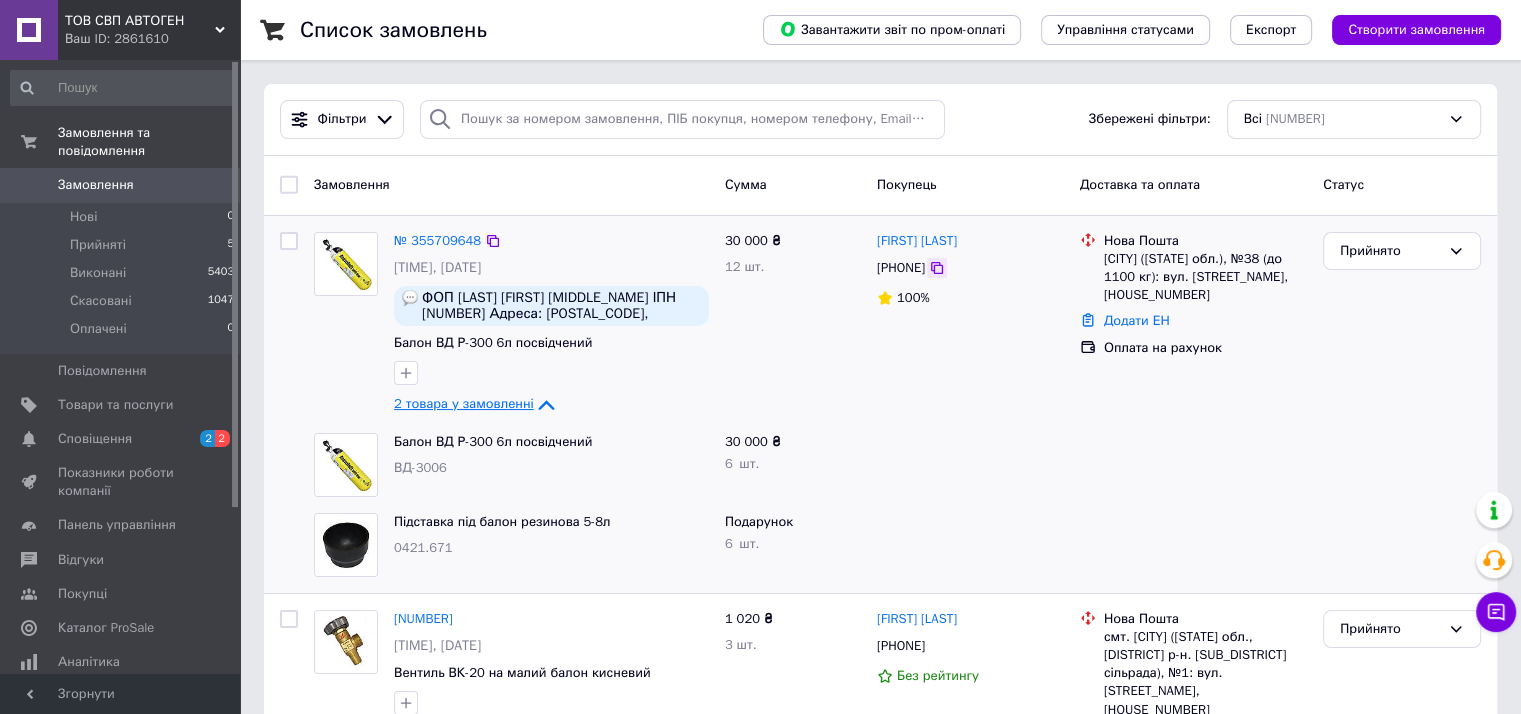 click 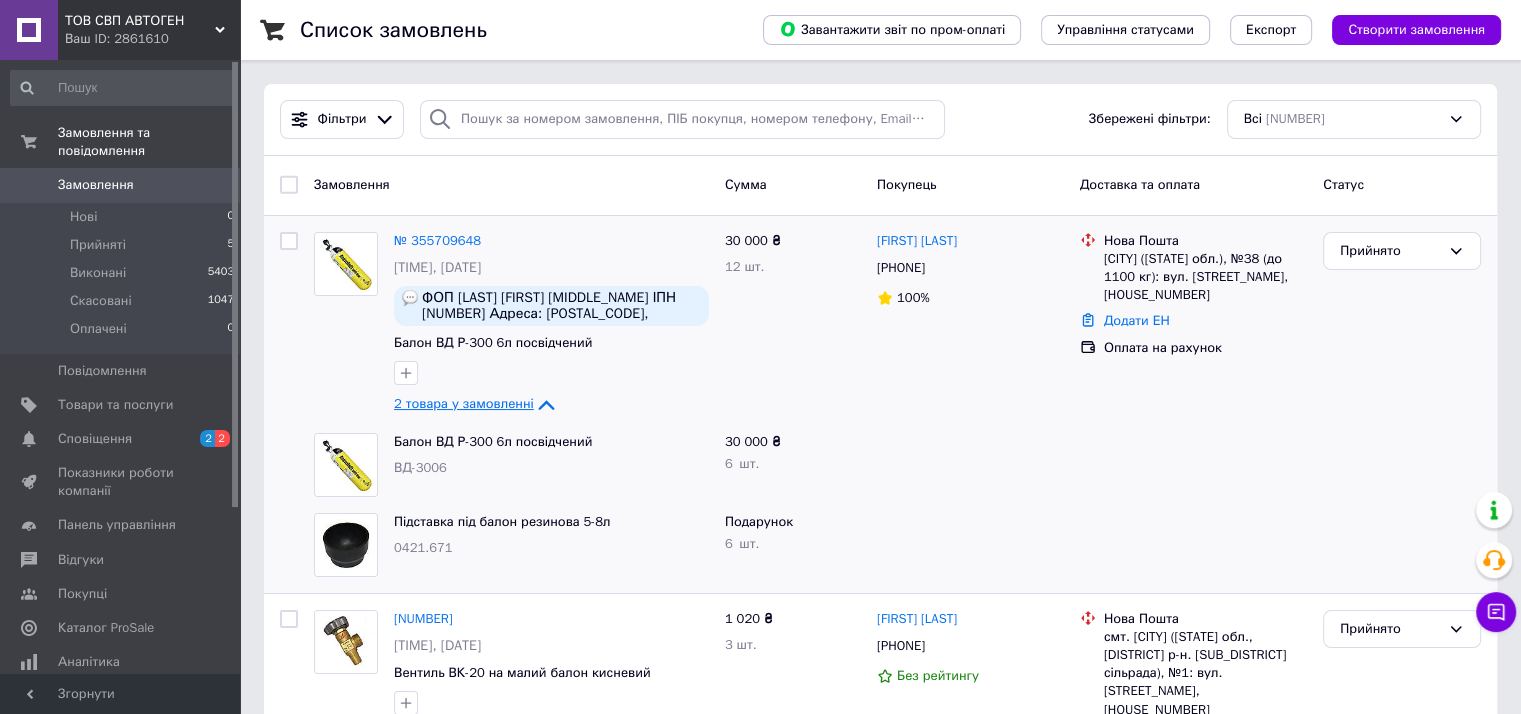click 